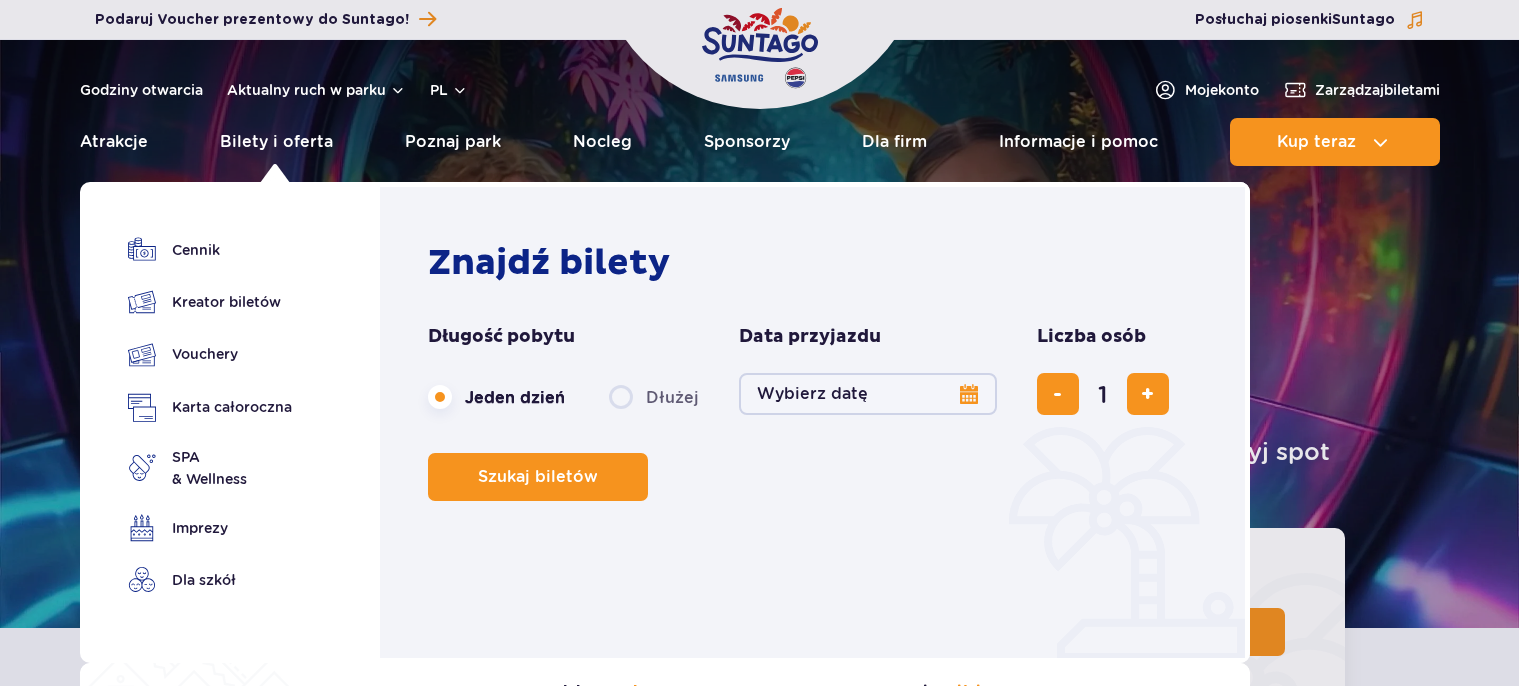 scroll, scrollTop: 0, scrollLeft: 0, axis: both 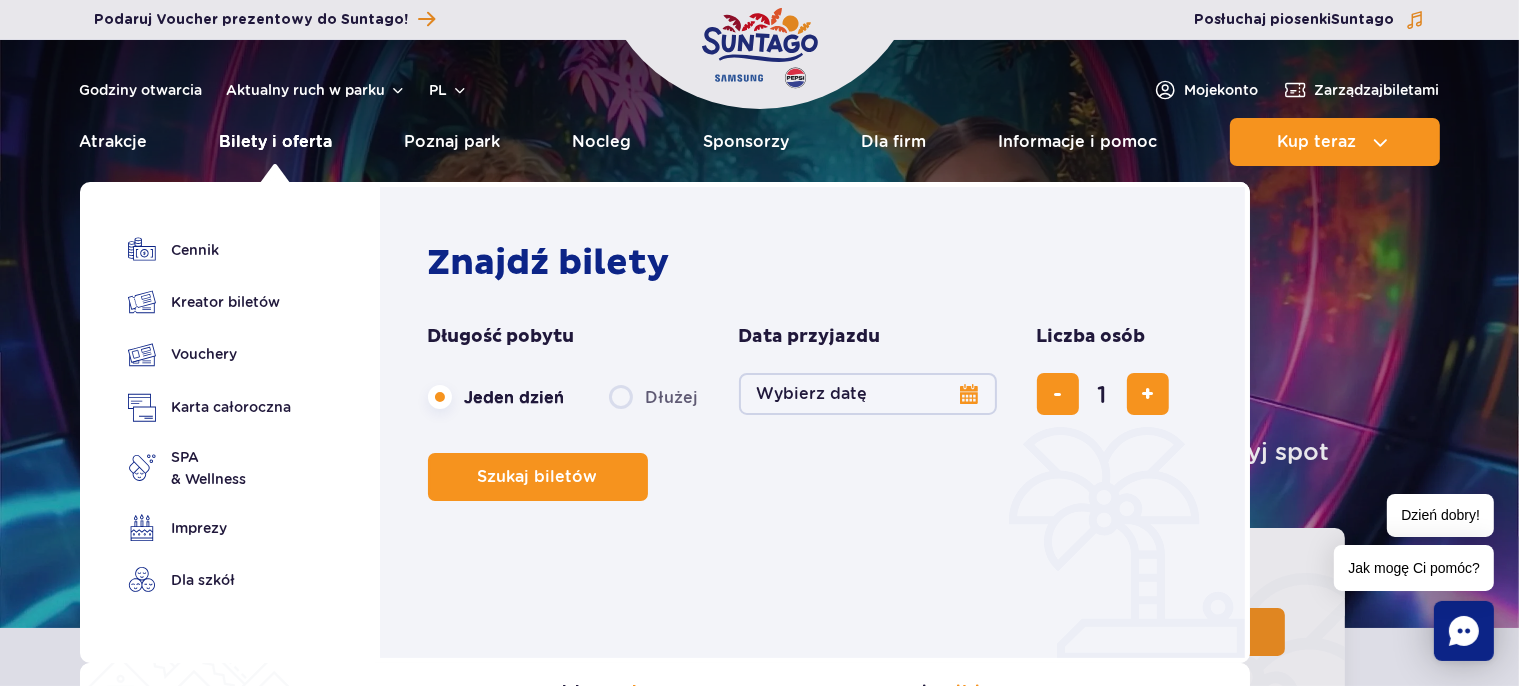 click on "Bilety i oferta" at bounding box center [276, 142] 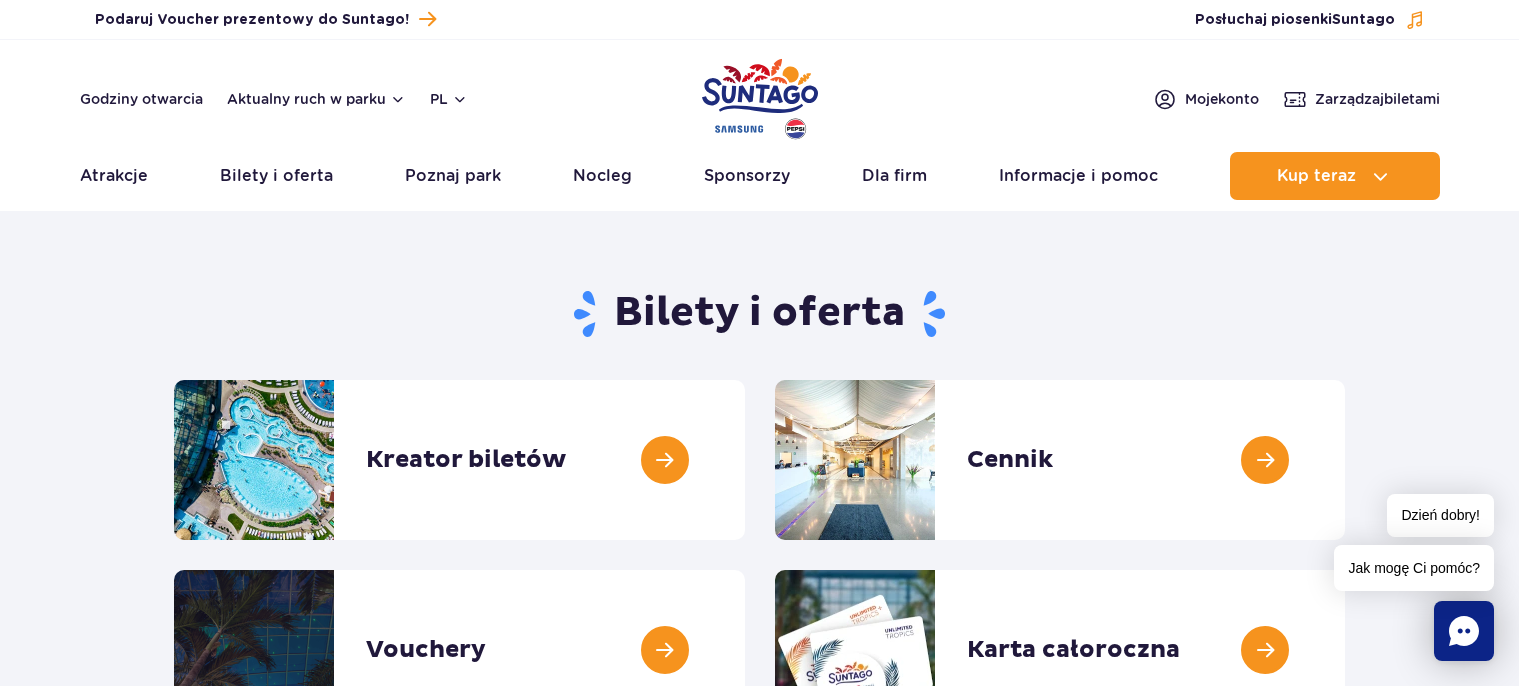 scroll, scrollTop: 0, scrollLeft: 0, axis: both 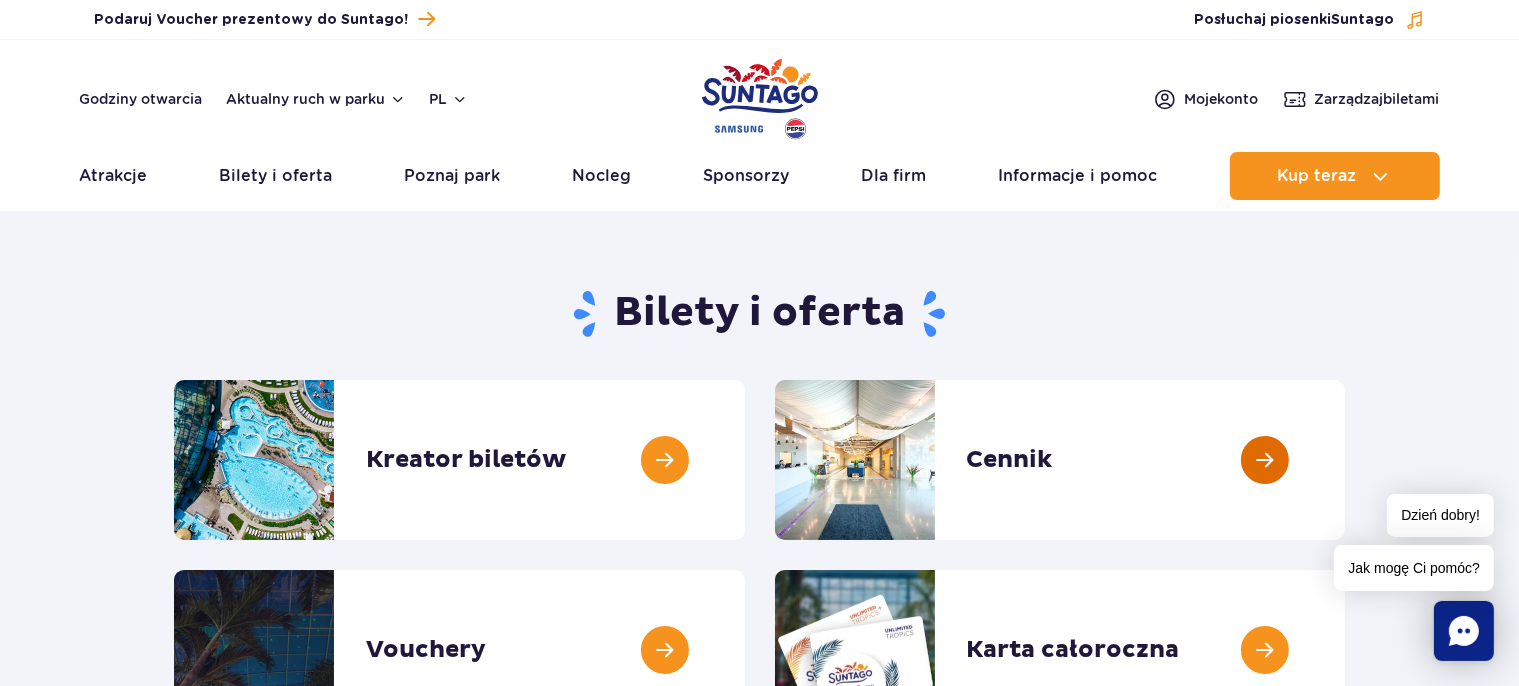 click at bounding box center [1345, 460] 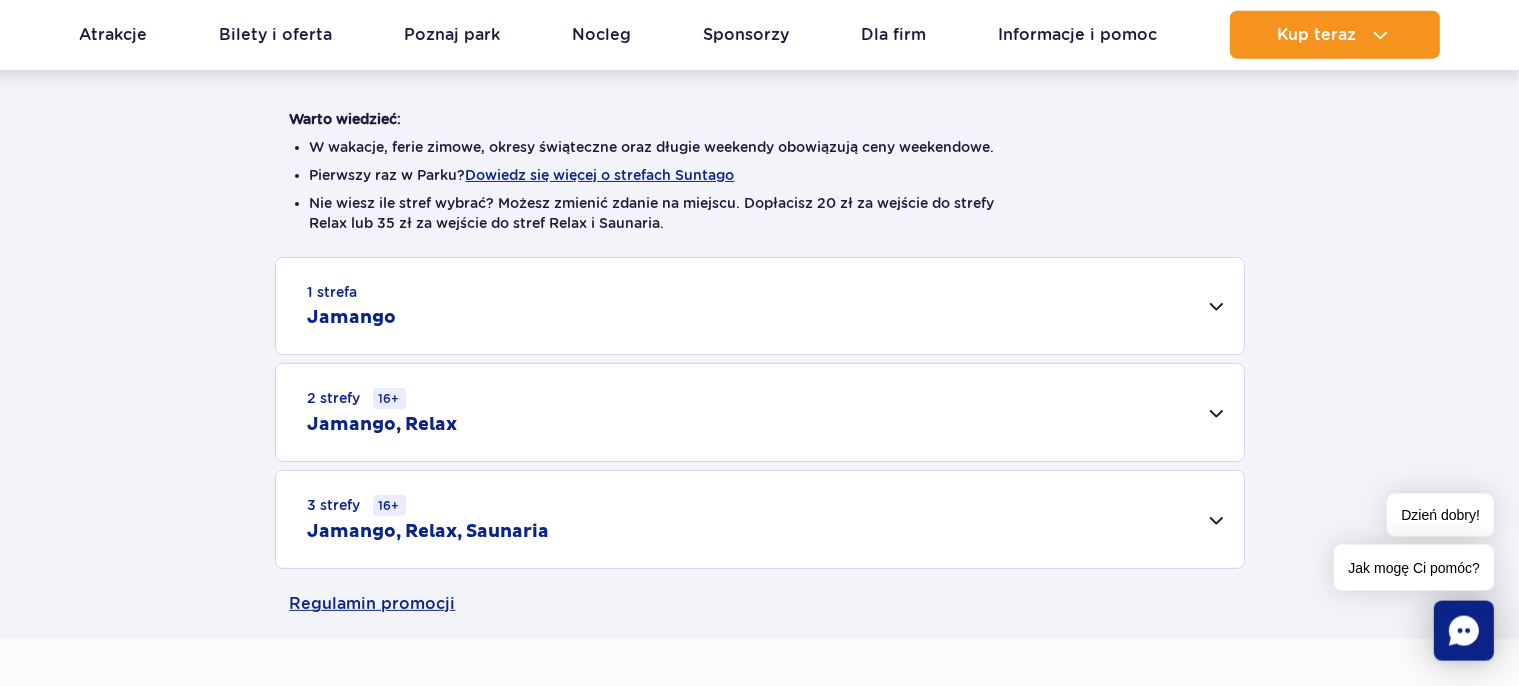 scroll, scrollTop: 528, scrollLeft: 0, axis: vertical 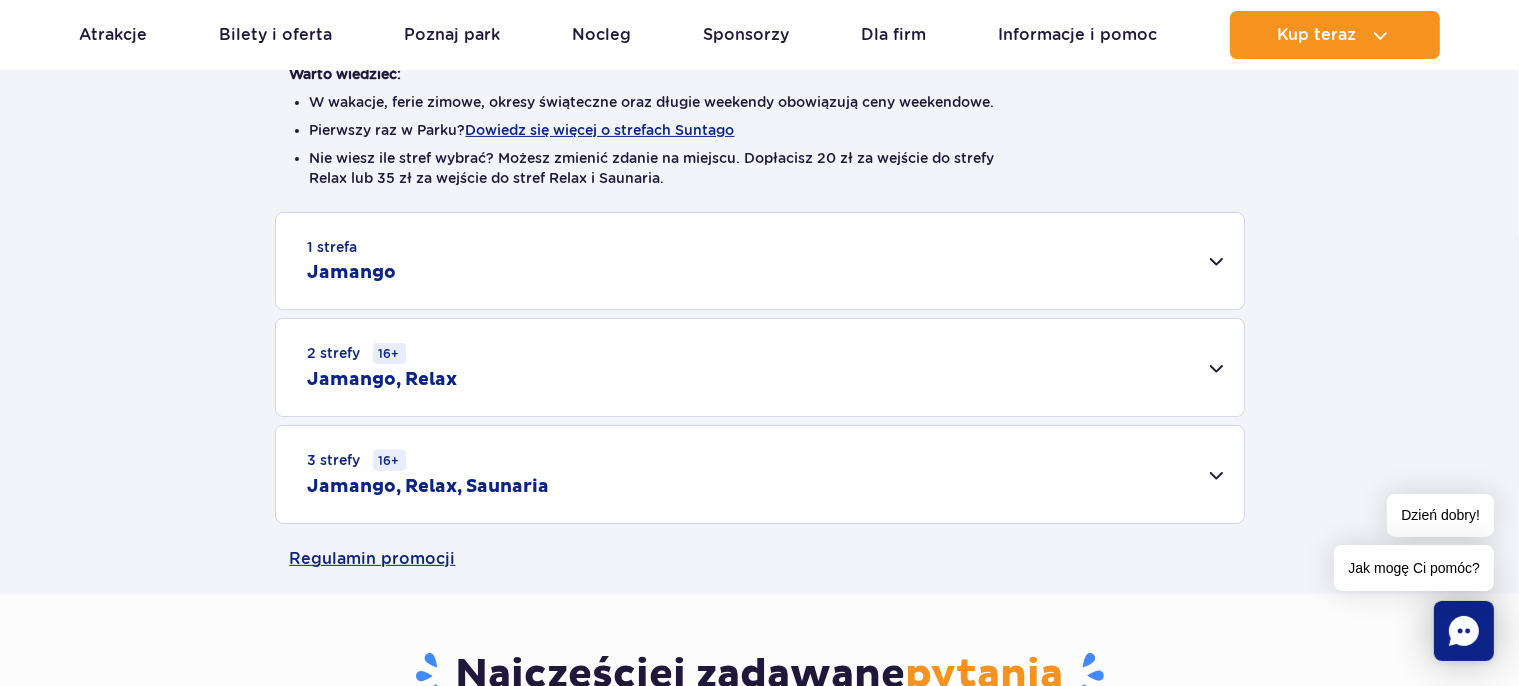 click on "1 strefa" at bounding box center (333, 247) 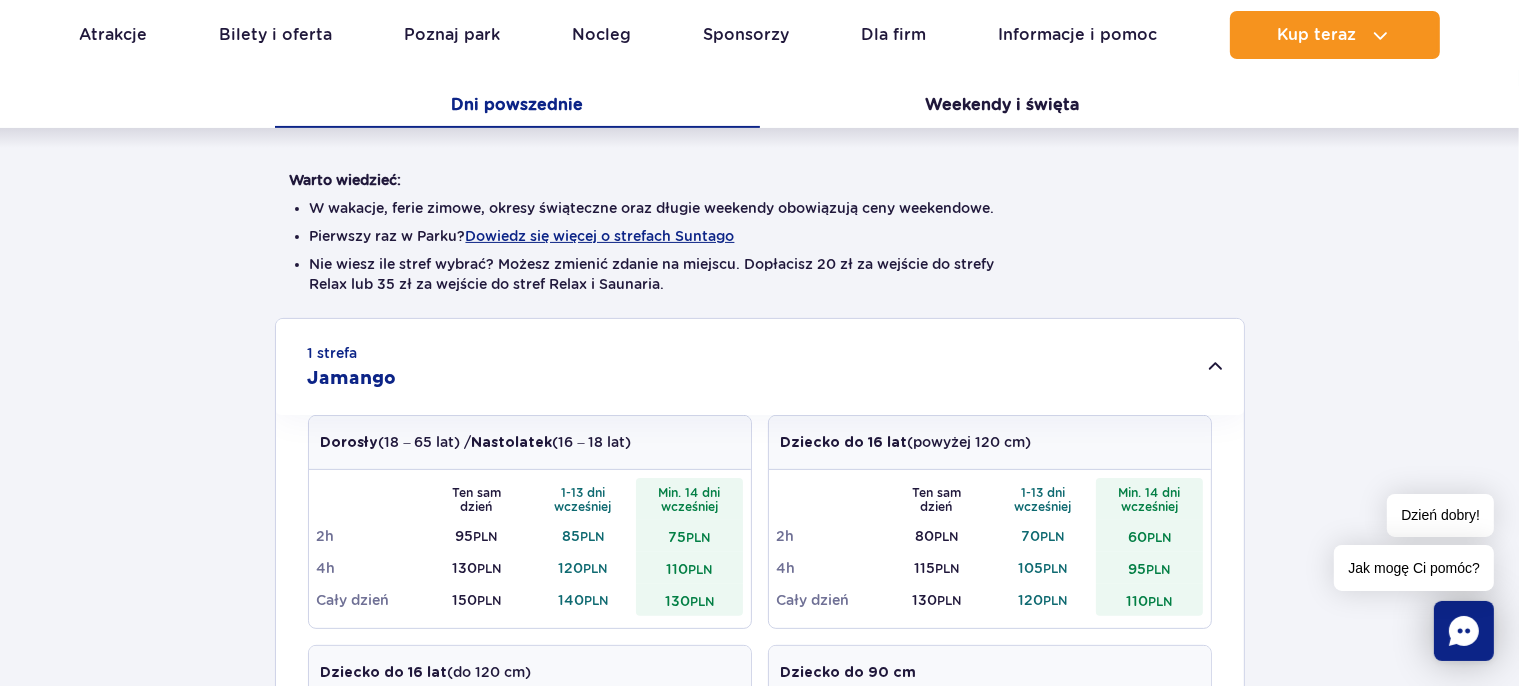 scroll, scrollTop: 316, scrollLeft: 0, axis: vertical 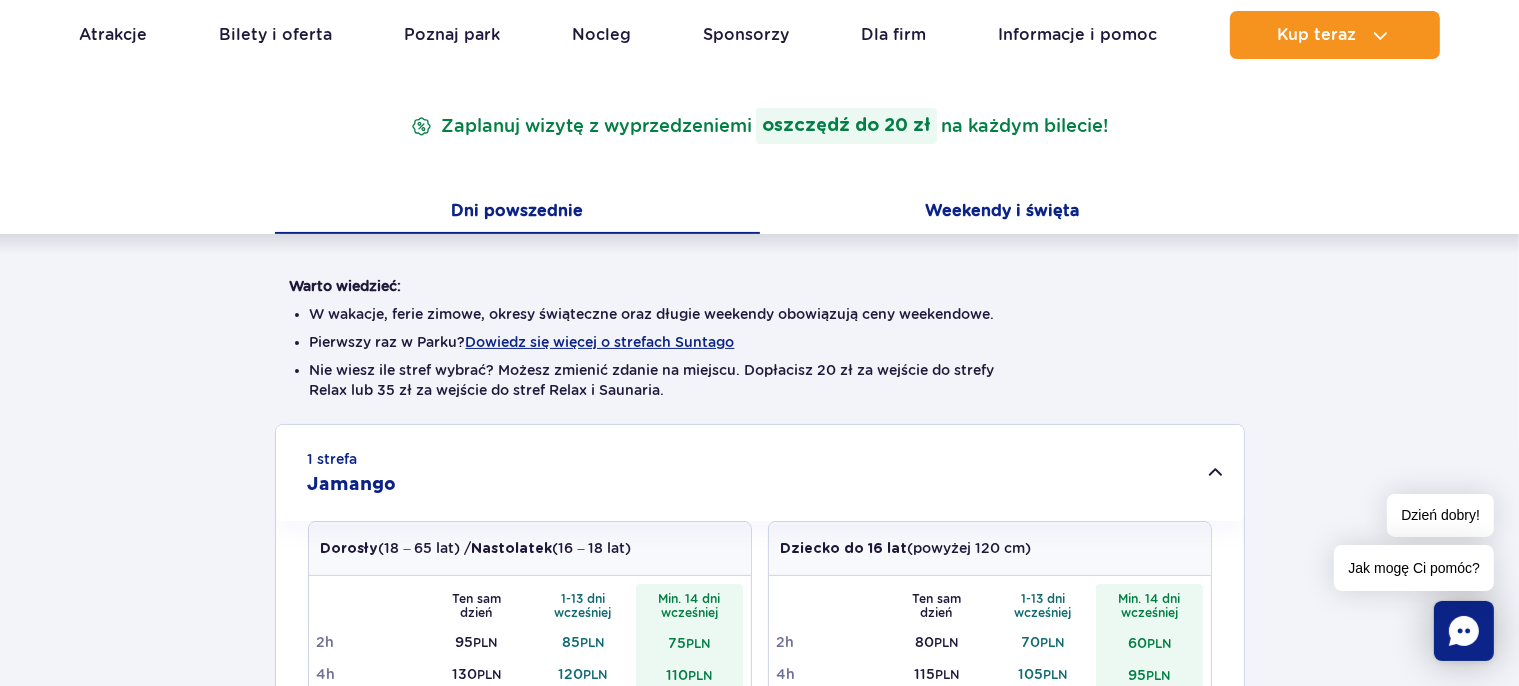 click on "Weekendy i święta" at bounding box center (1002, 213) 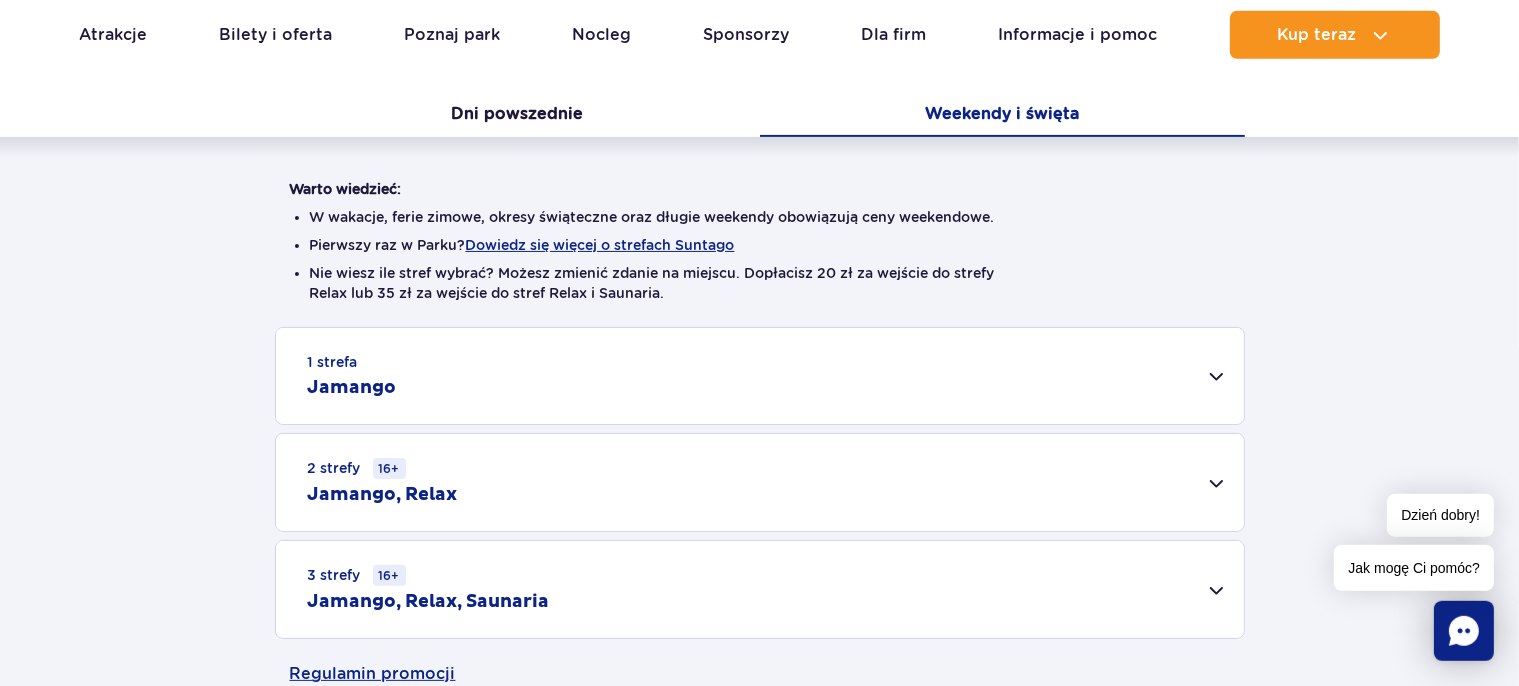scroll, scrollTop: 422, scrollLeft: 0, axis: vertical 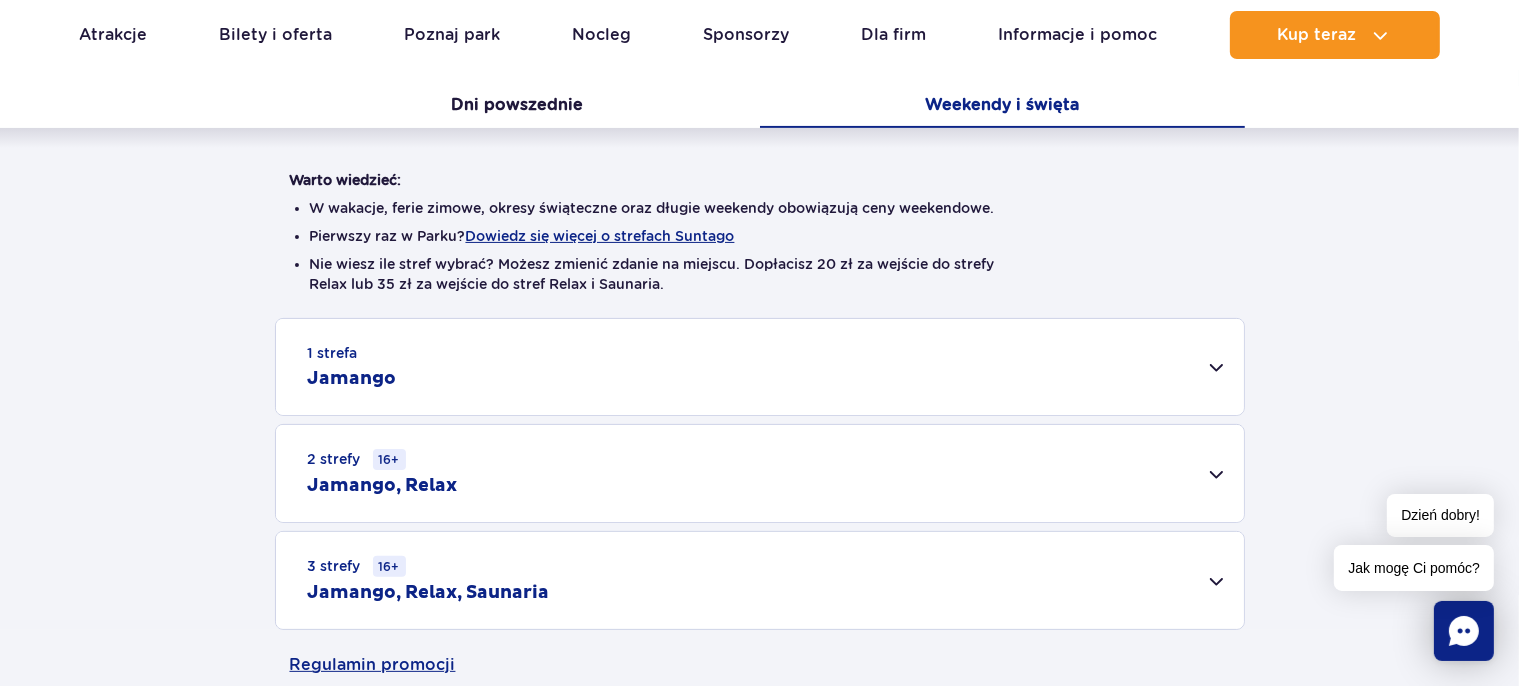 click on "Jamango" at bounding box center [352, 379] 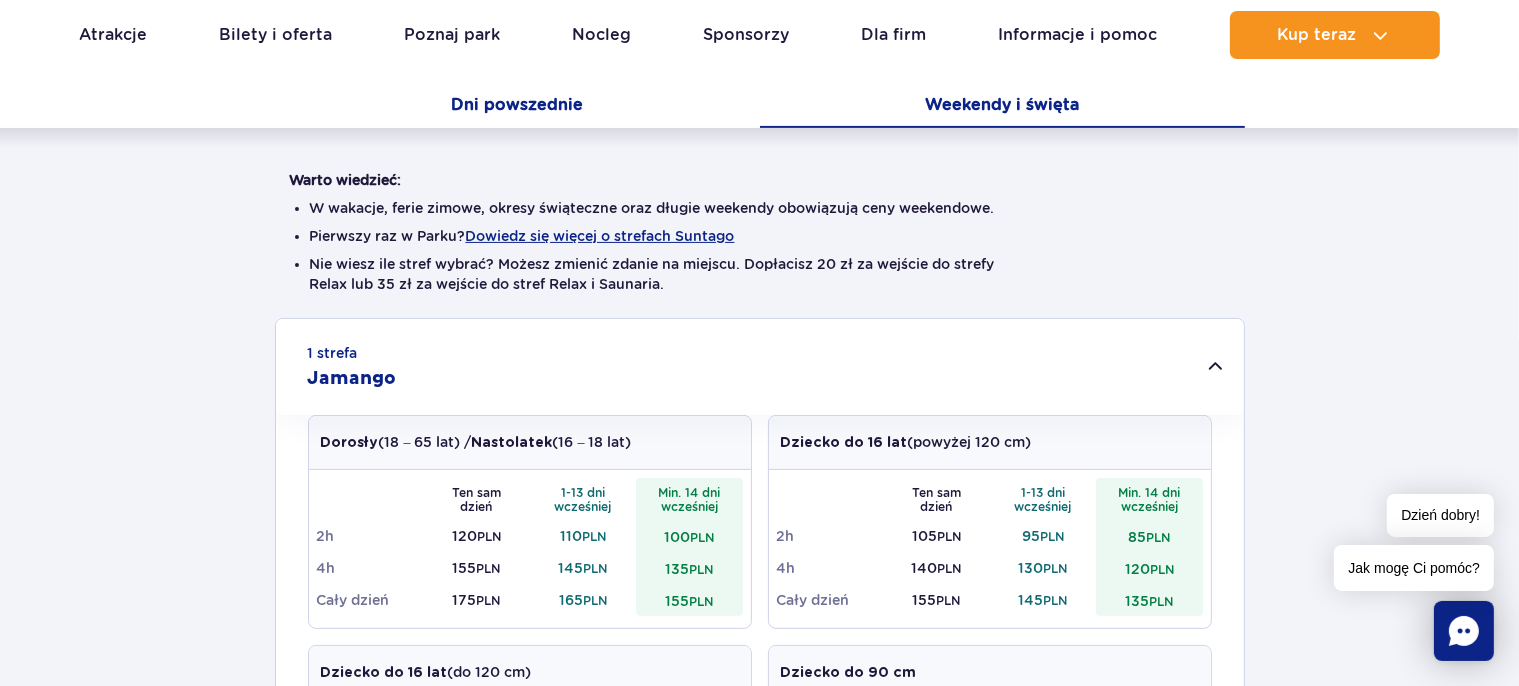 click on "Dni powszednie" at bounding box center [517, 107] 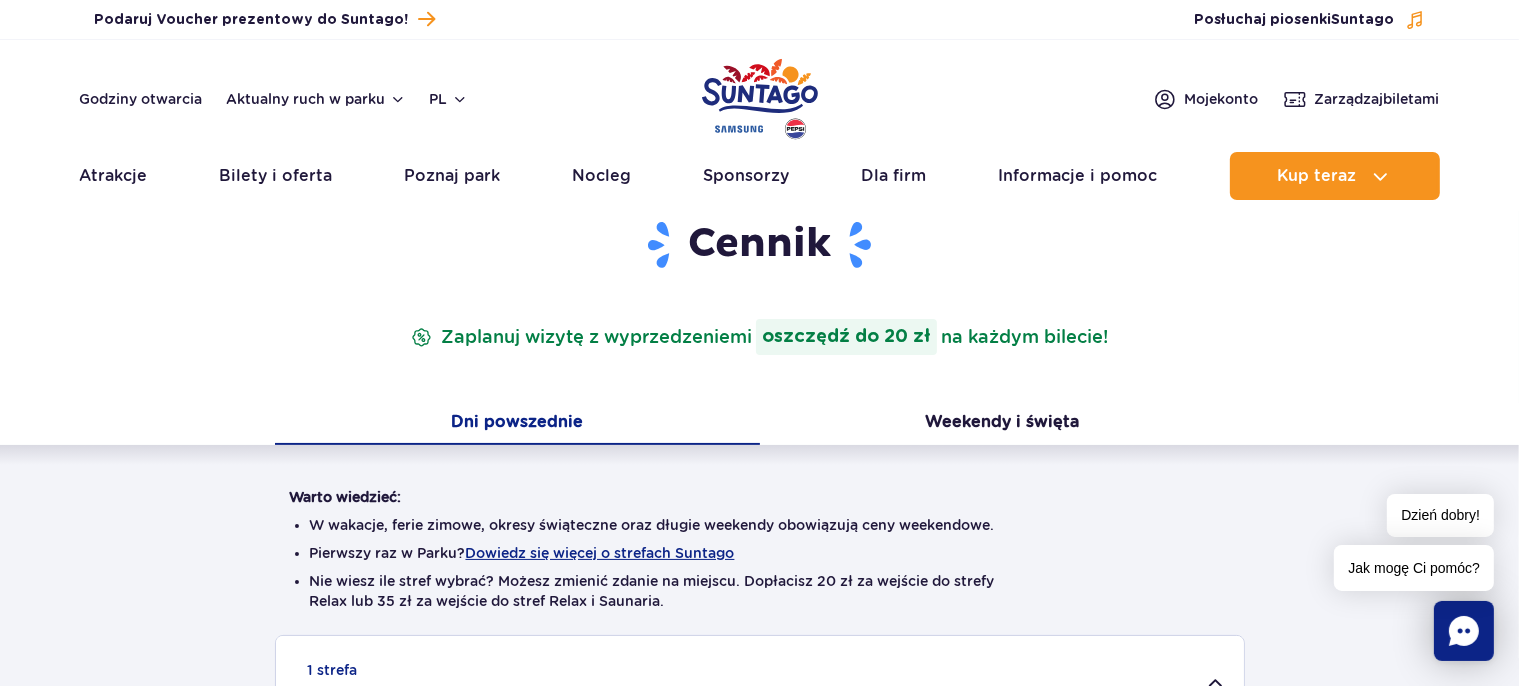scroll, scrollTop: 0, scrollLeft: 0, axis: both 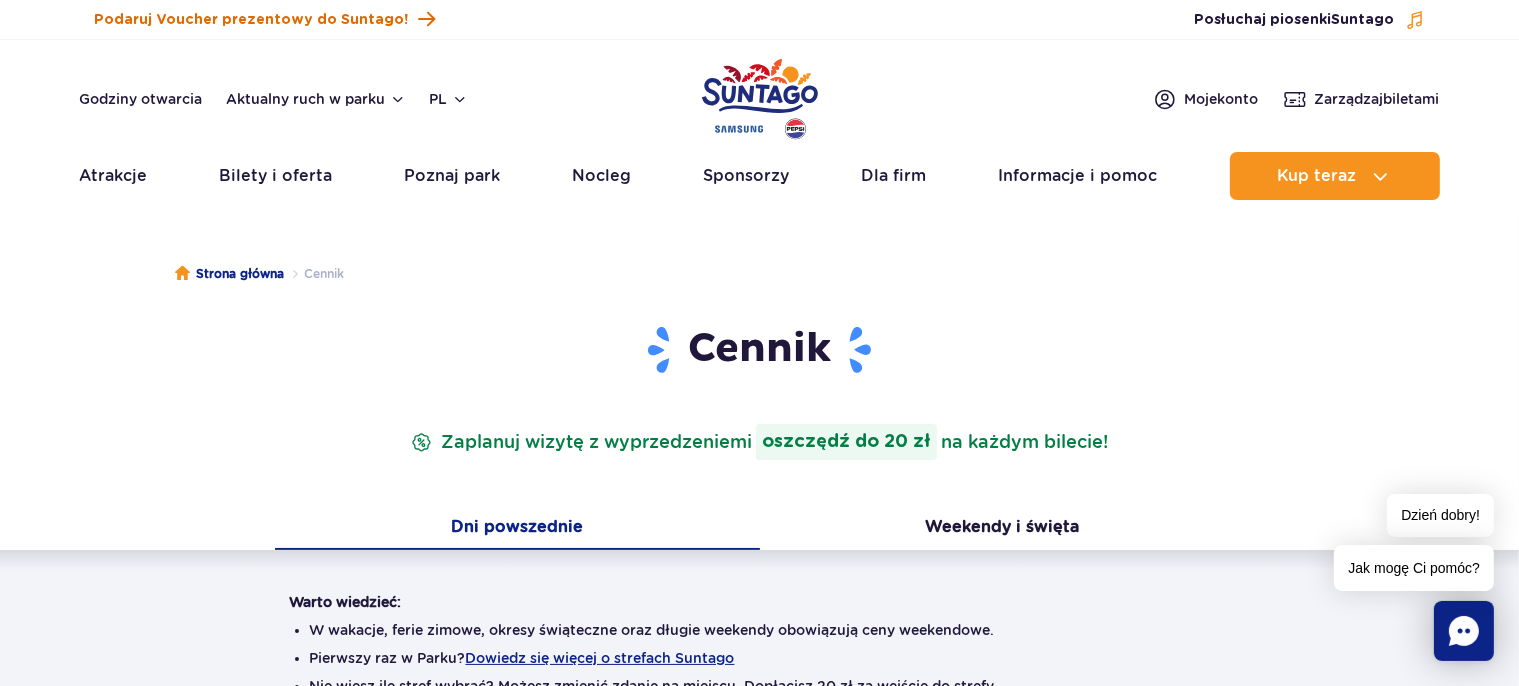 click at bounding box center (427, 19) 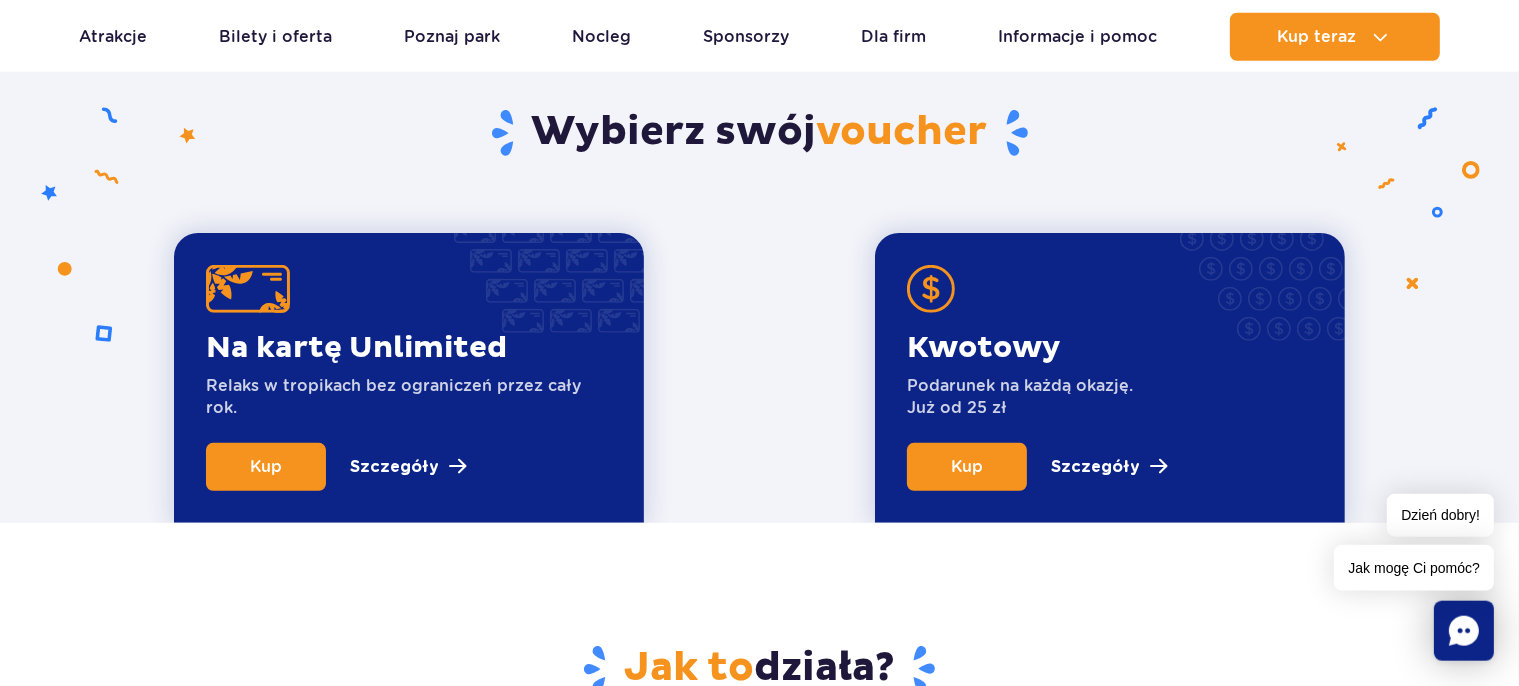 scroll, scrollTop: 739, scrollLeft: 0, axis: vertical 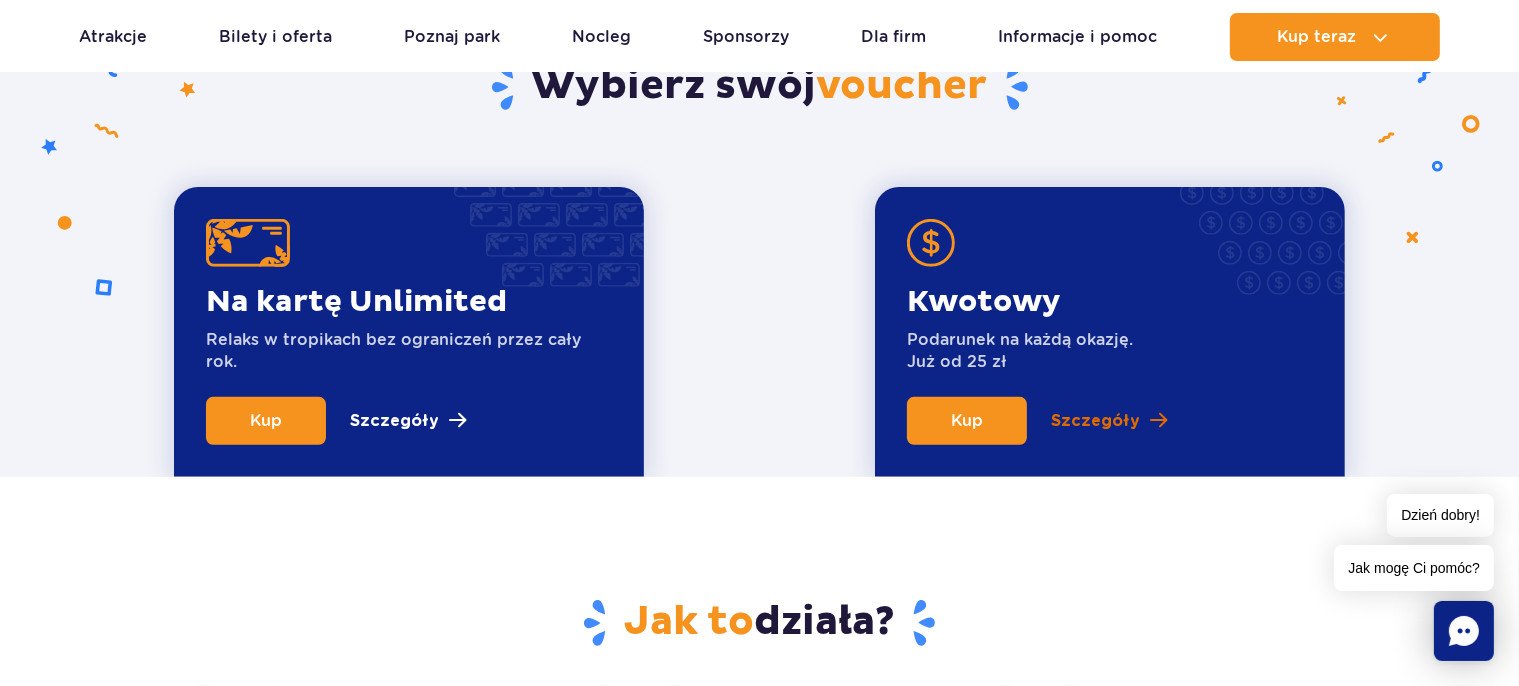 click on "Szczegóły" at bounding box center [1095, 421] 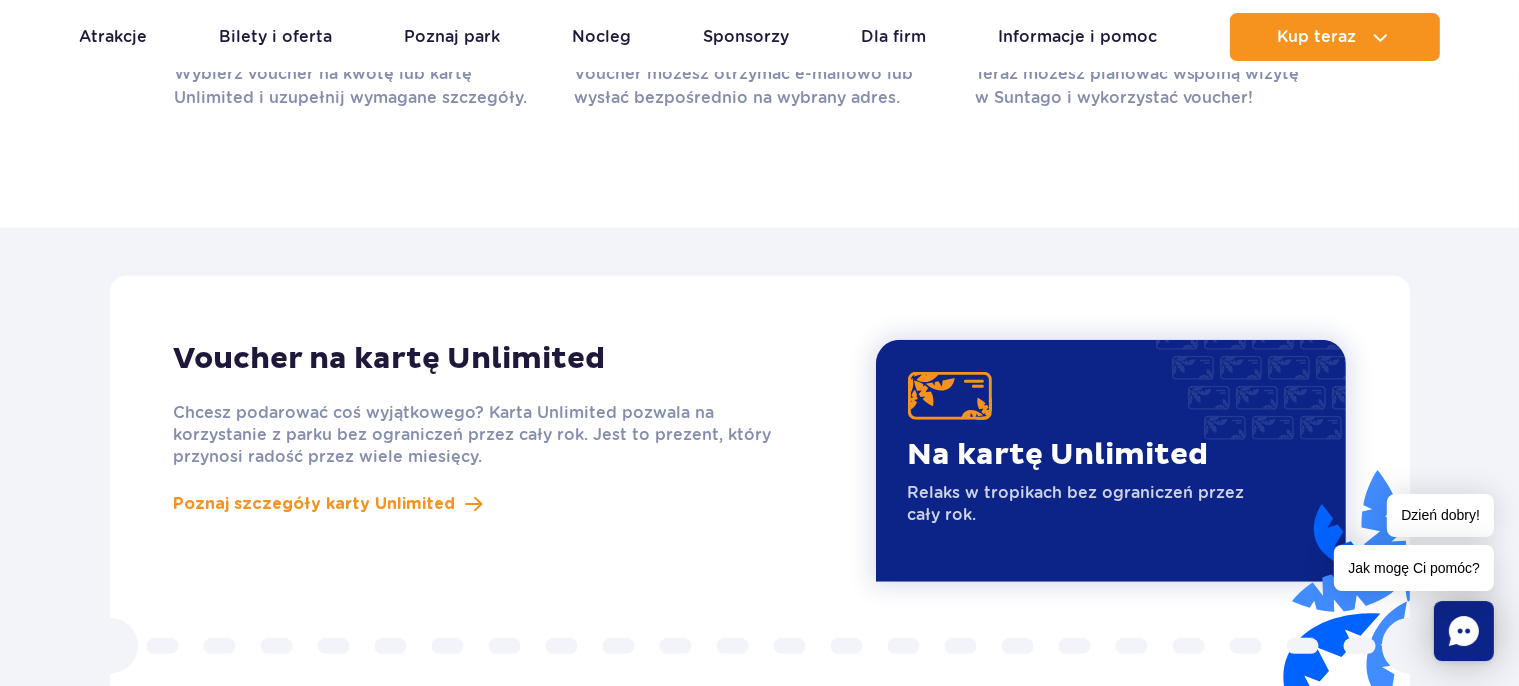 scroll, scrollTop: 1478, scrollLeft: 0, axis: vertical 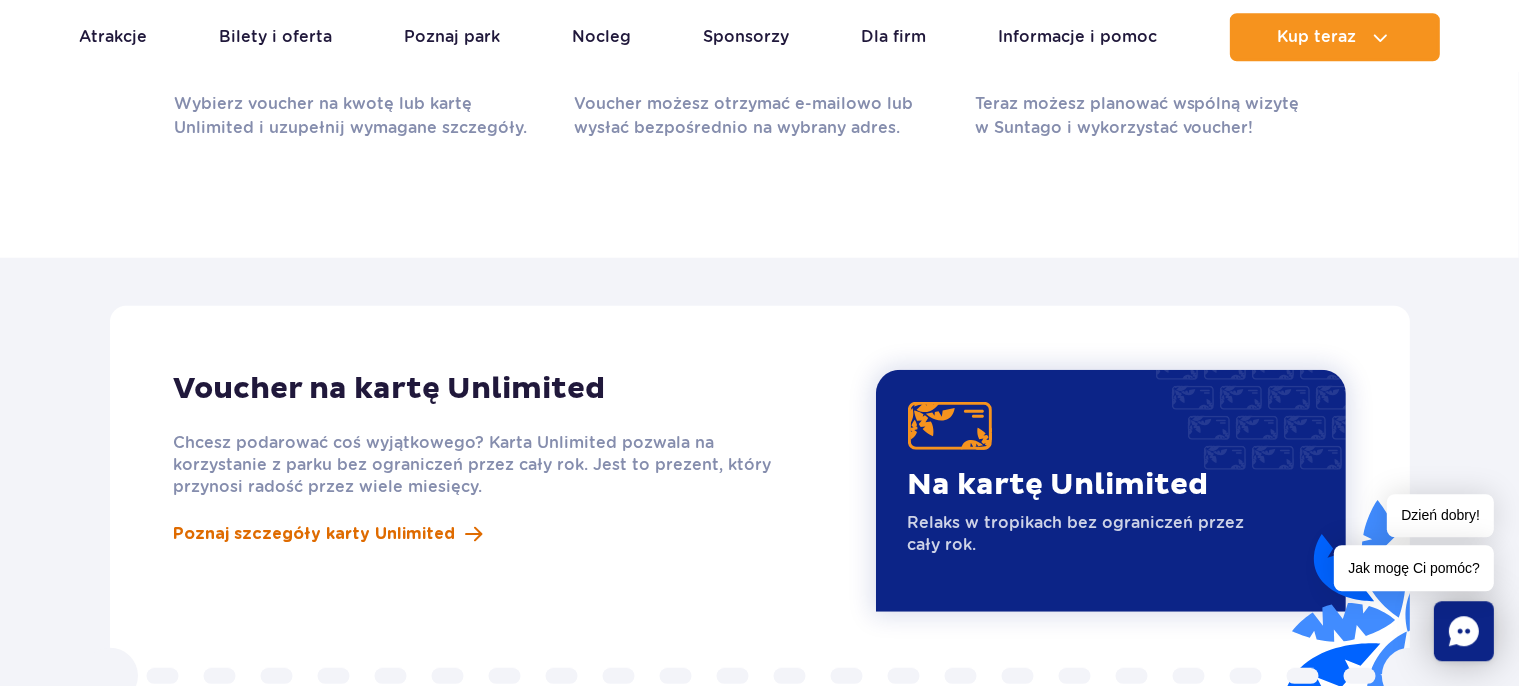 click on "Poznaj szczegóły karty Unlimited" at bounding box center [315, 534] 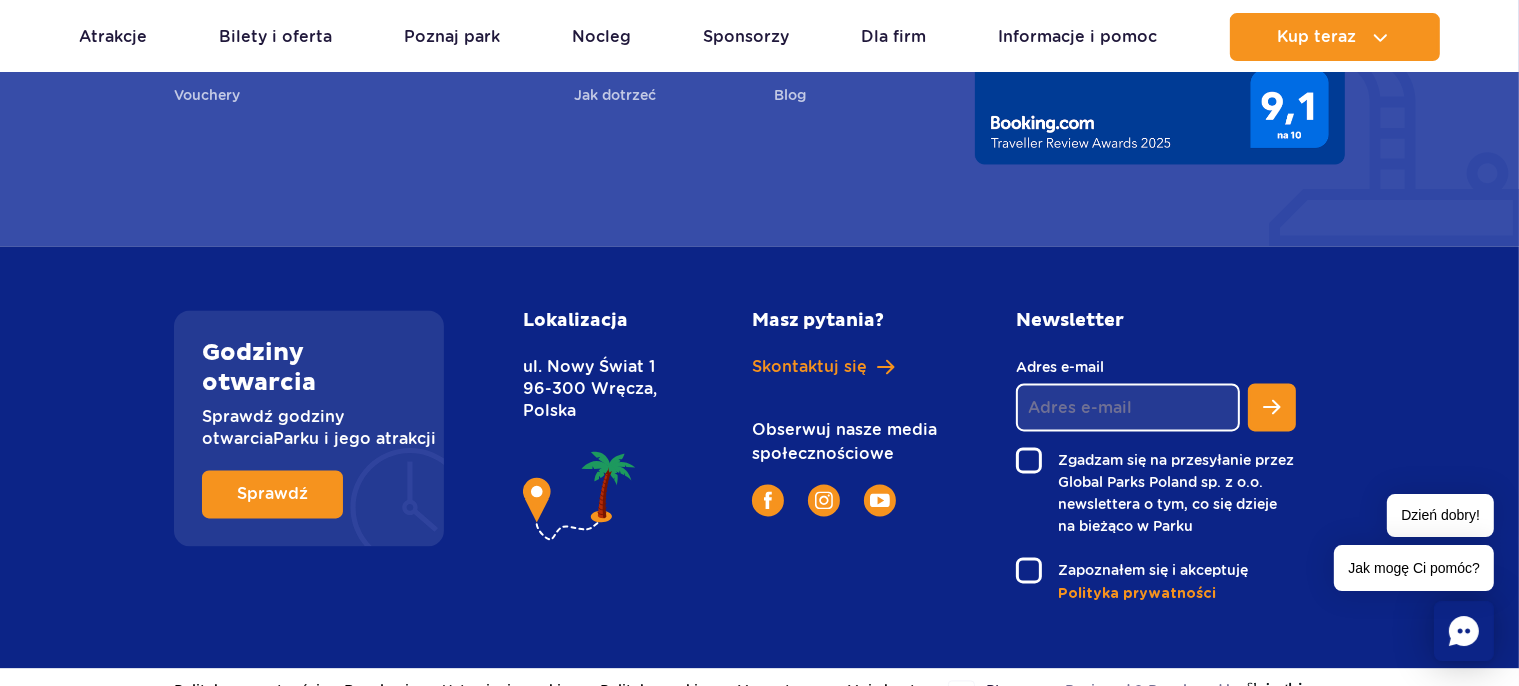 scroll, scrollTop: 4045, scrollLeft: 0, axis: vertical 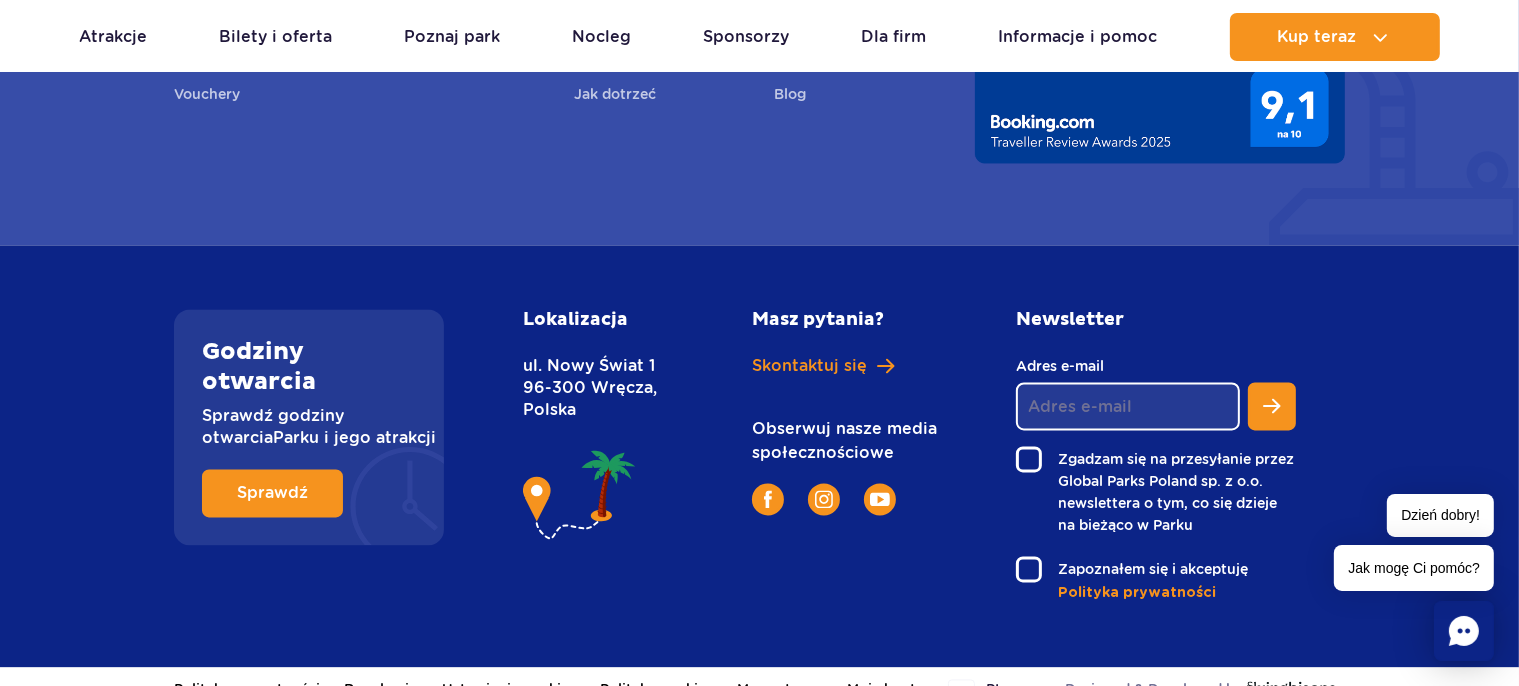 click on "Godziny  otwarcia
Sprawdź godziny otwarcia  Parku i jego atrakcji
Sprawdź
Lokalizacja
ul. Nowy Świat 1
96-300 Wręcza,   Polska
Masz pytania?
Skontaktuj się
Obserwuj nasze media  społecznościowe
Newsletter
Adres e-mail
Zgadzam się na przesyłanie przez Global Parks Poland sp. z o.o. newslettera o tym,
co się dzieje na bieżąco w Parku" at bounding box center (759, 456) 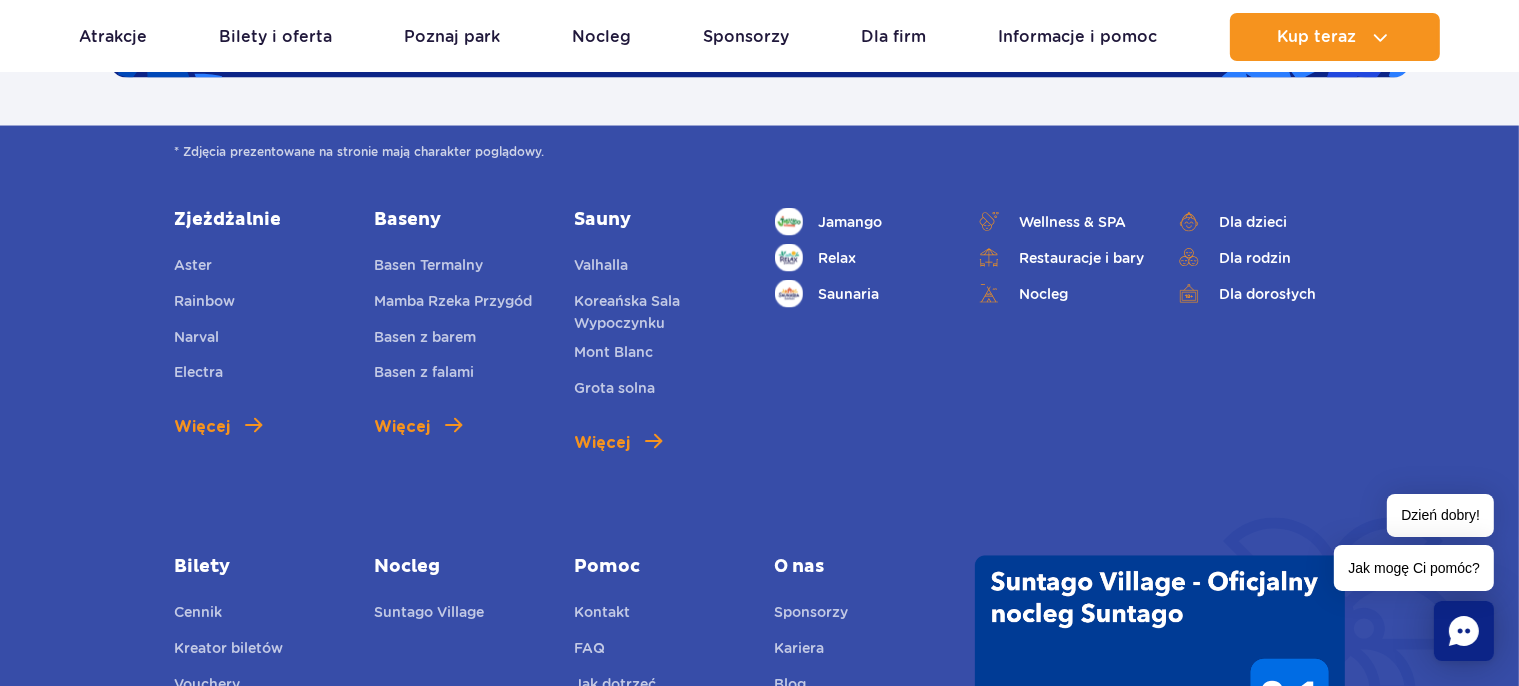 scroll, scrollTop: 3412, scrollLeft: 0, axis: vertical 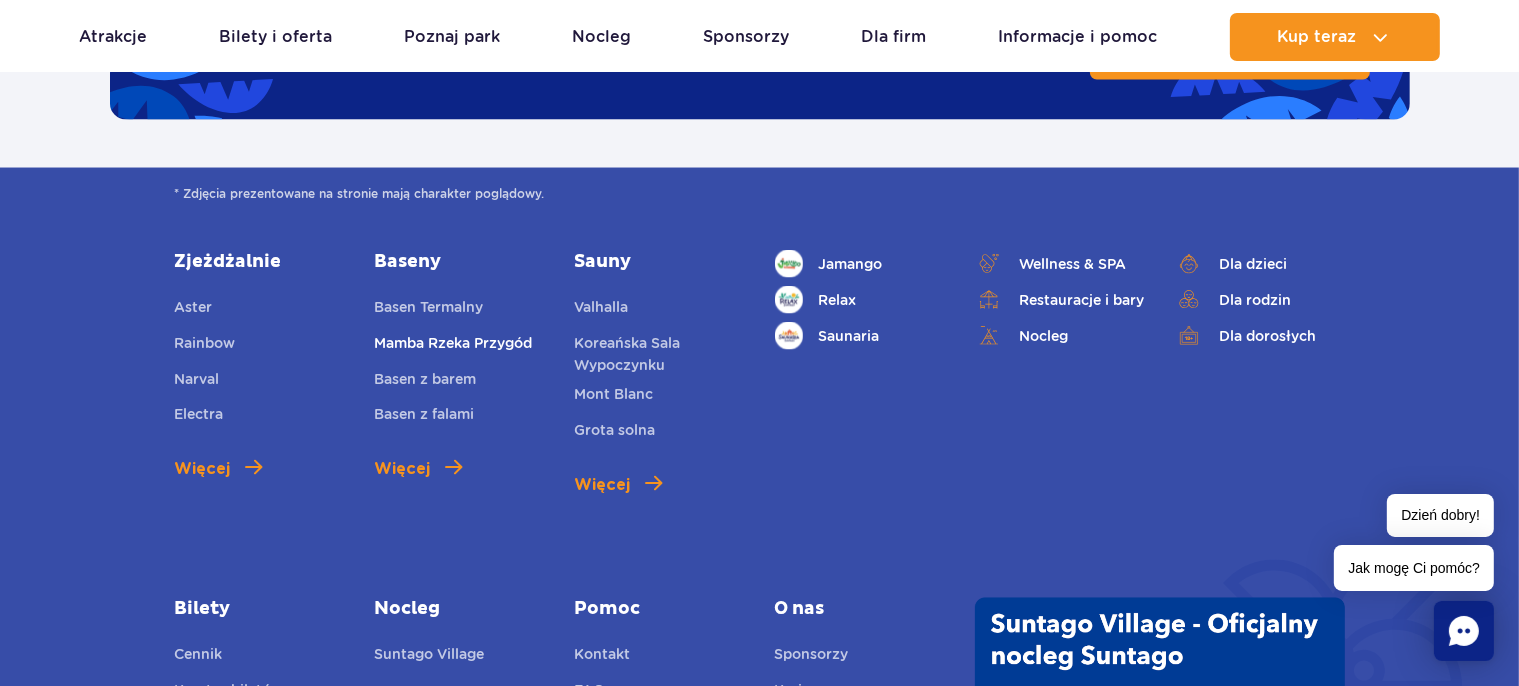 click on "Mamba Rzeka Przygód" at bounding box center (453, 346) 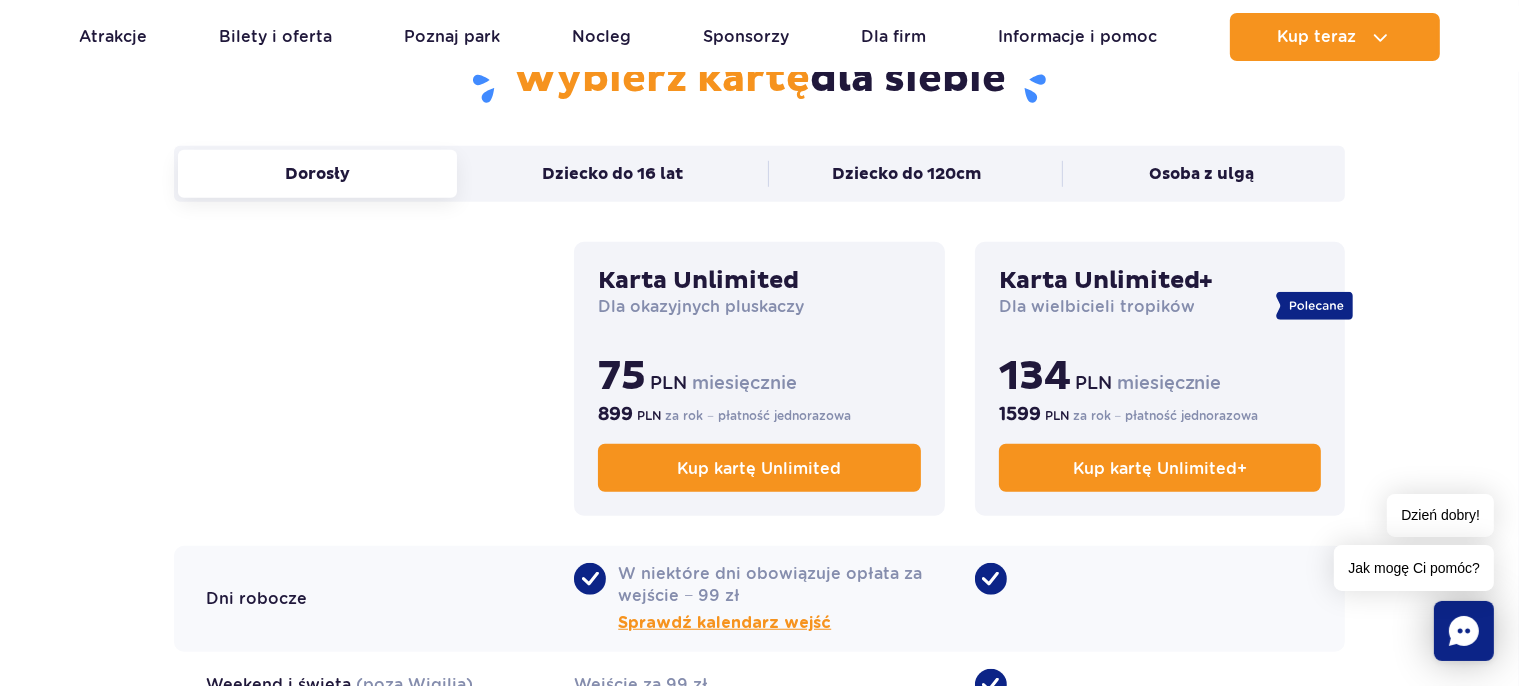 scroll, scrollTop: 1267, scrollLeft: 0, axis: vertical 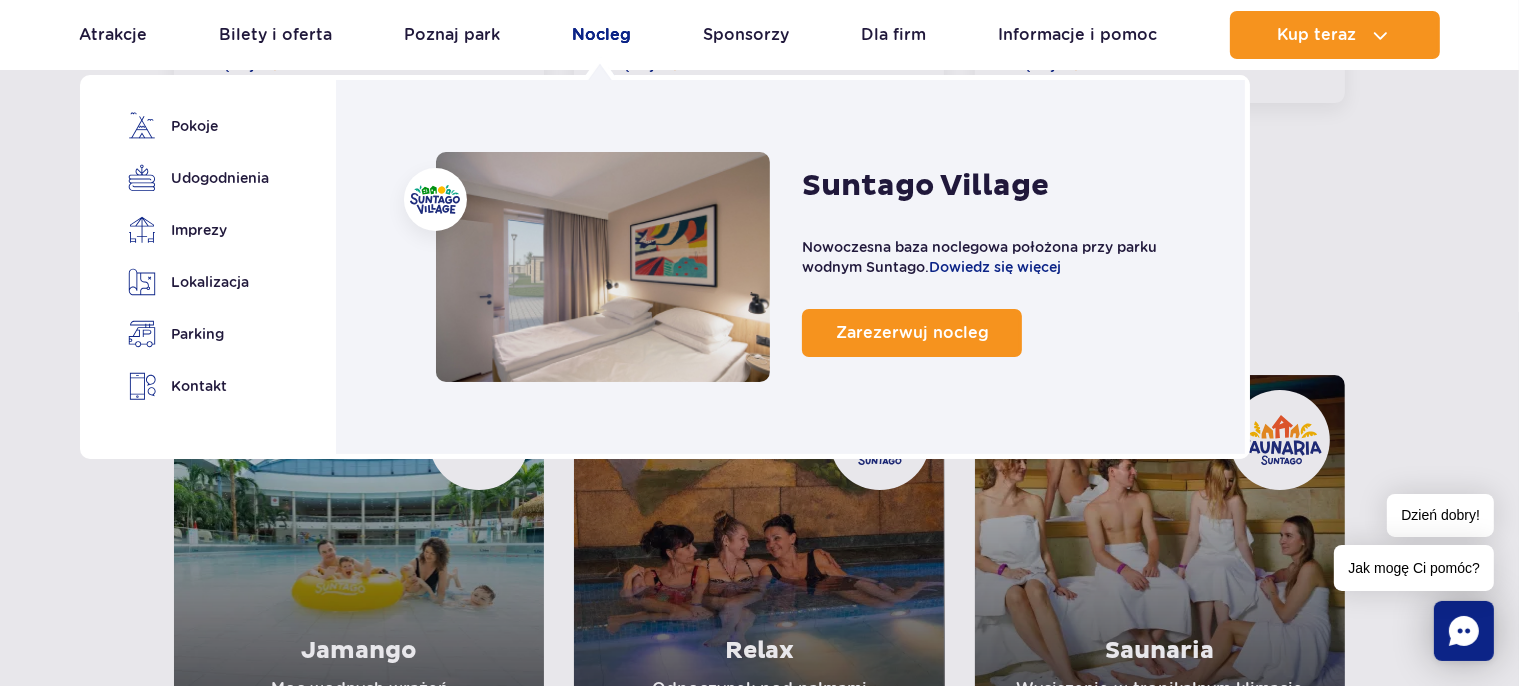 click on "Nocleg" at bounding box center (602, 35) 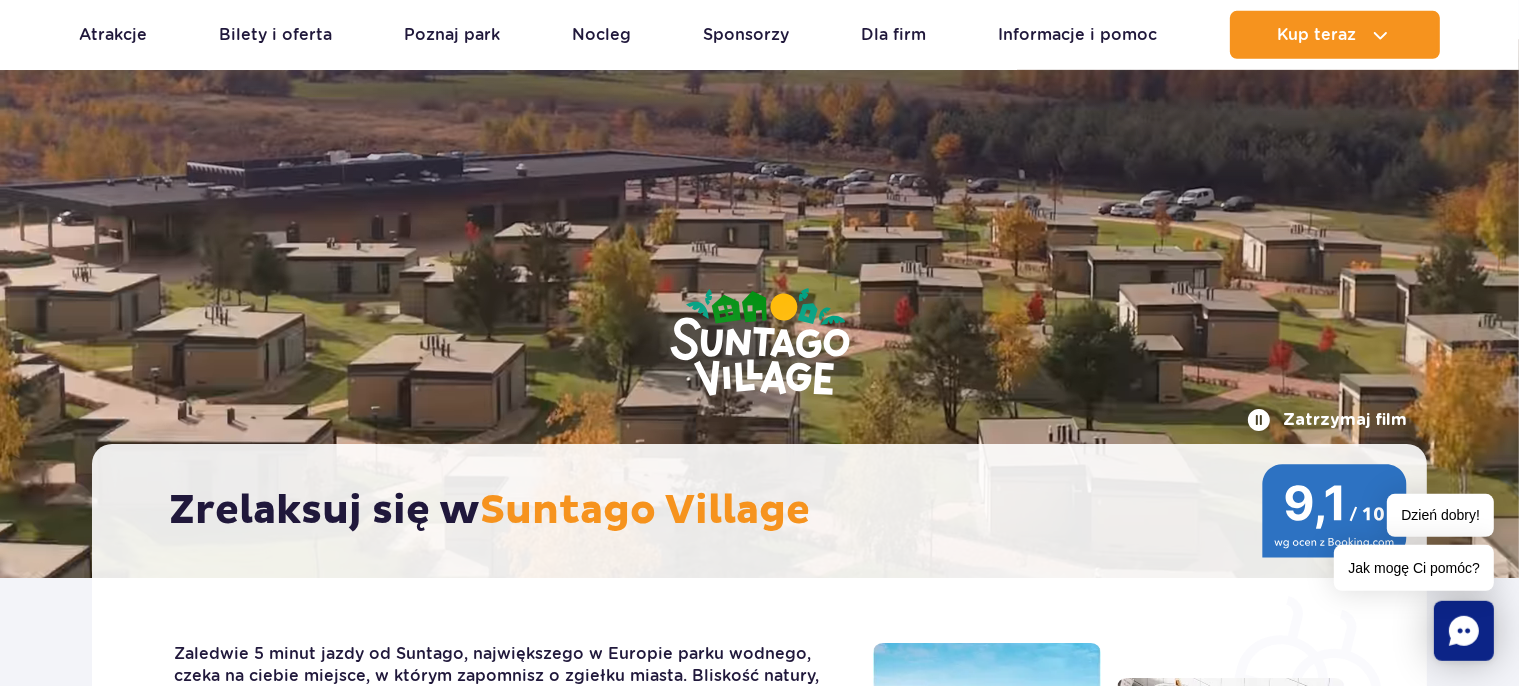 scroll, scrollTop: 0, scrollLeft: 0, axis: both 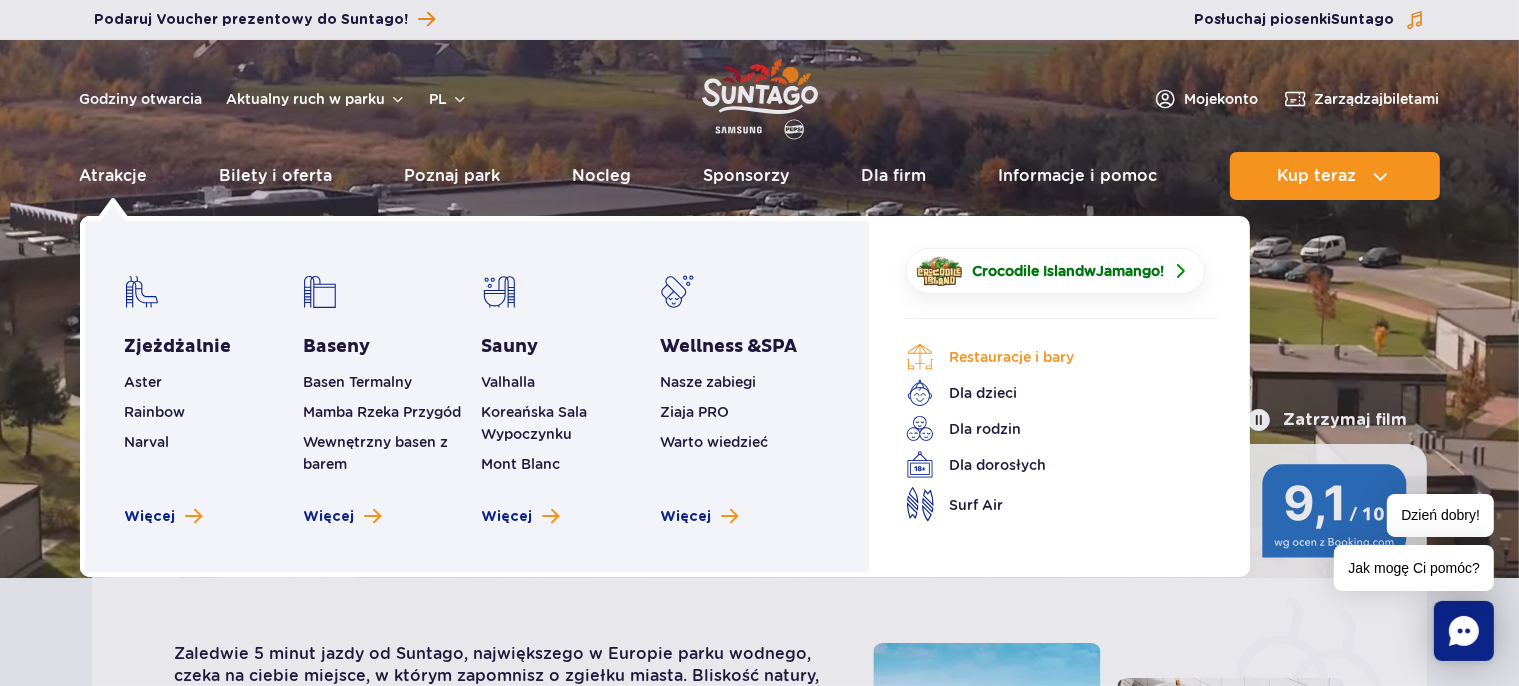 click on "Restauracje i bary" at bounding box center (1047, 357) 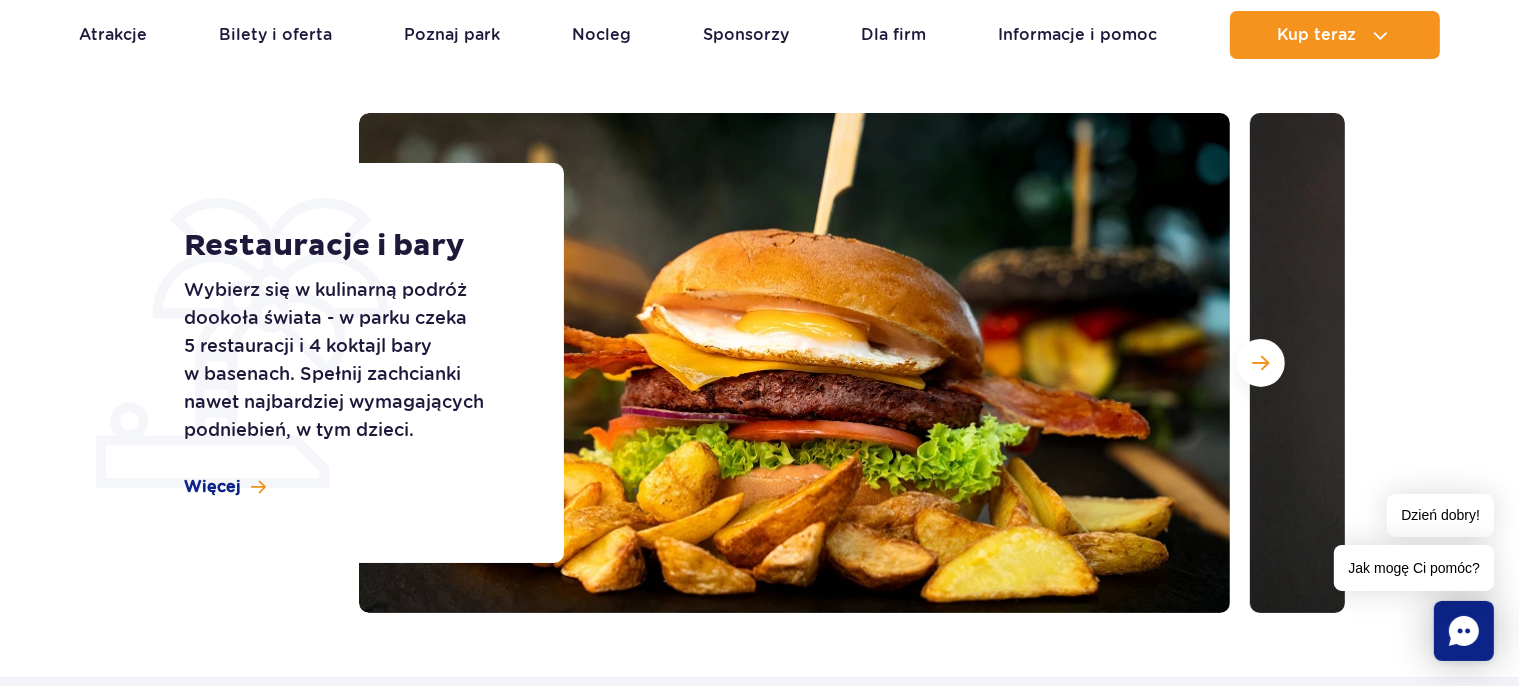 scroll, scrollTop: 0, scrollLeft: 0, axis: both 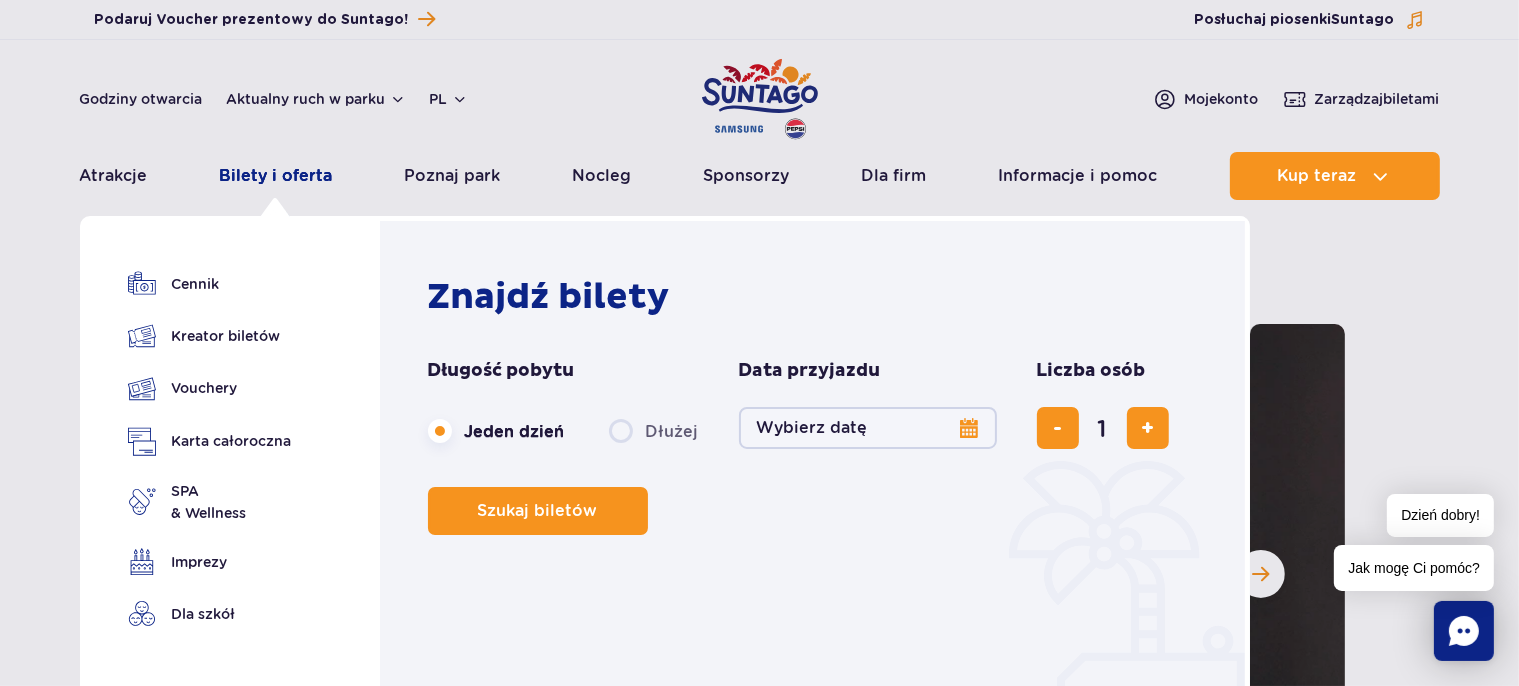 click on "Bilety i oferta" at bounding box center [276, 176] 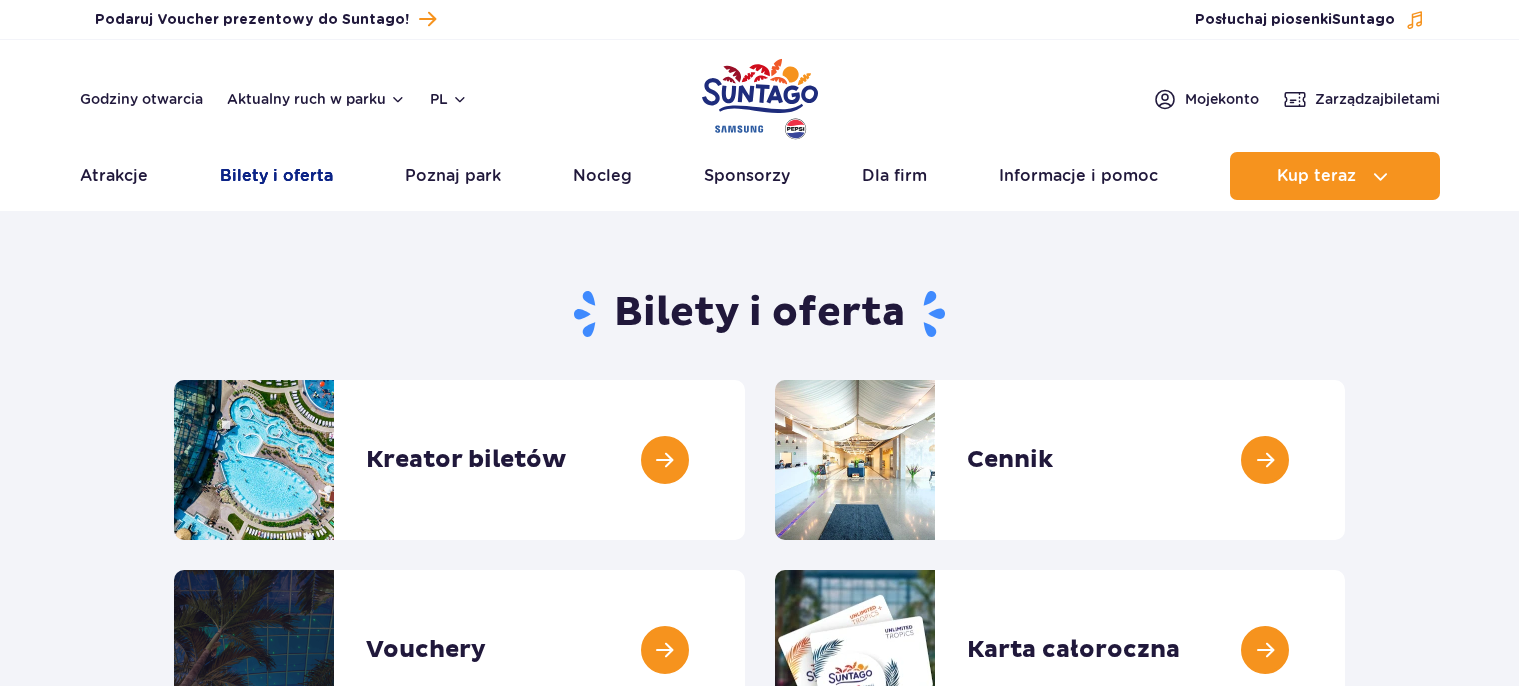 scroll, scrollTop: 0, scrollLeft: 0, axis: both 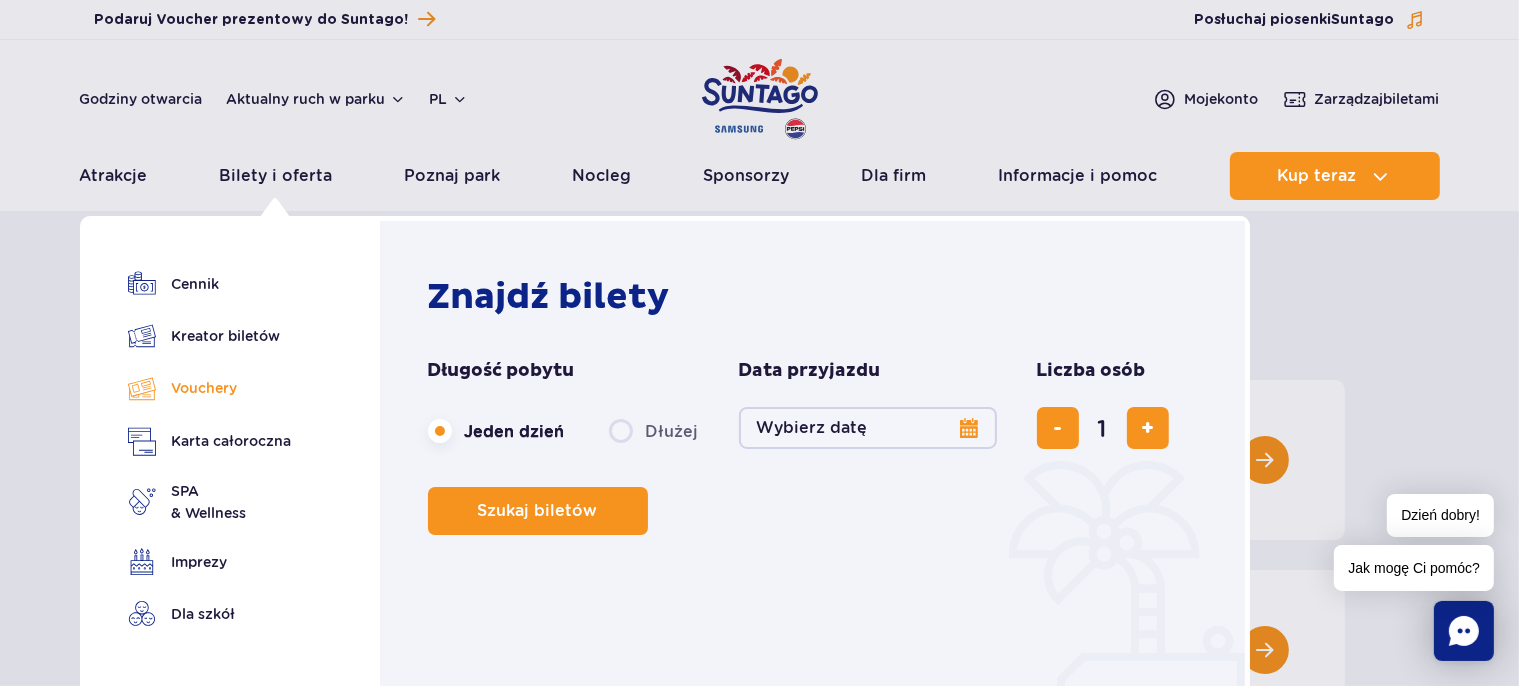click on "Vouchery" at bounding box center (210, 388) 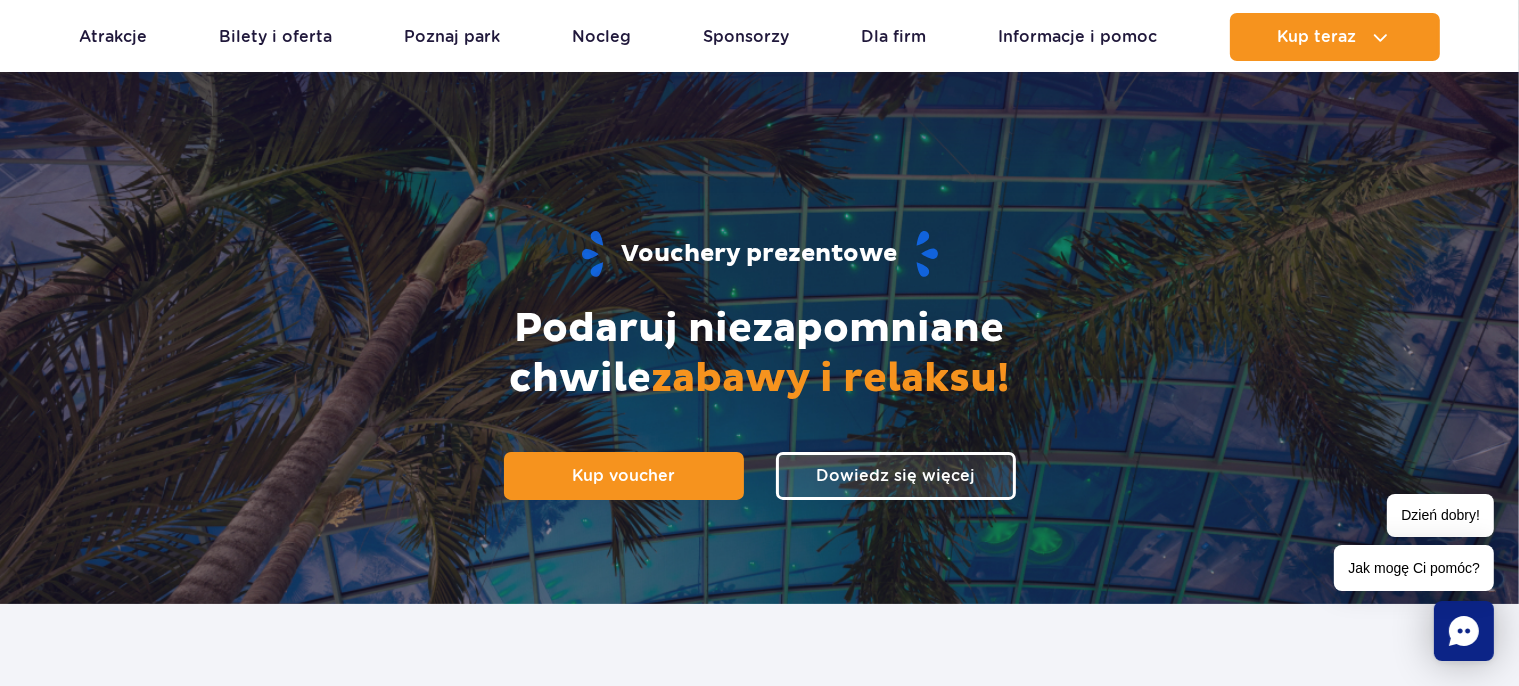 scroll, scrollTop: 0, scrollLeft: 0, axis: both 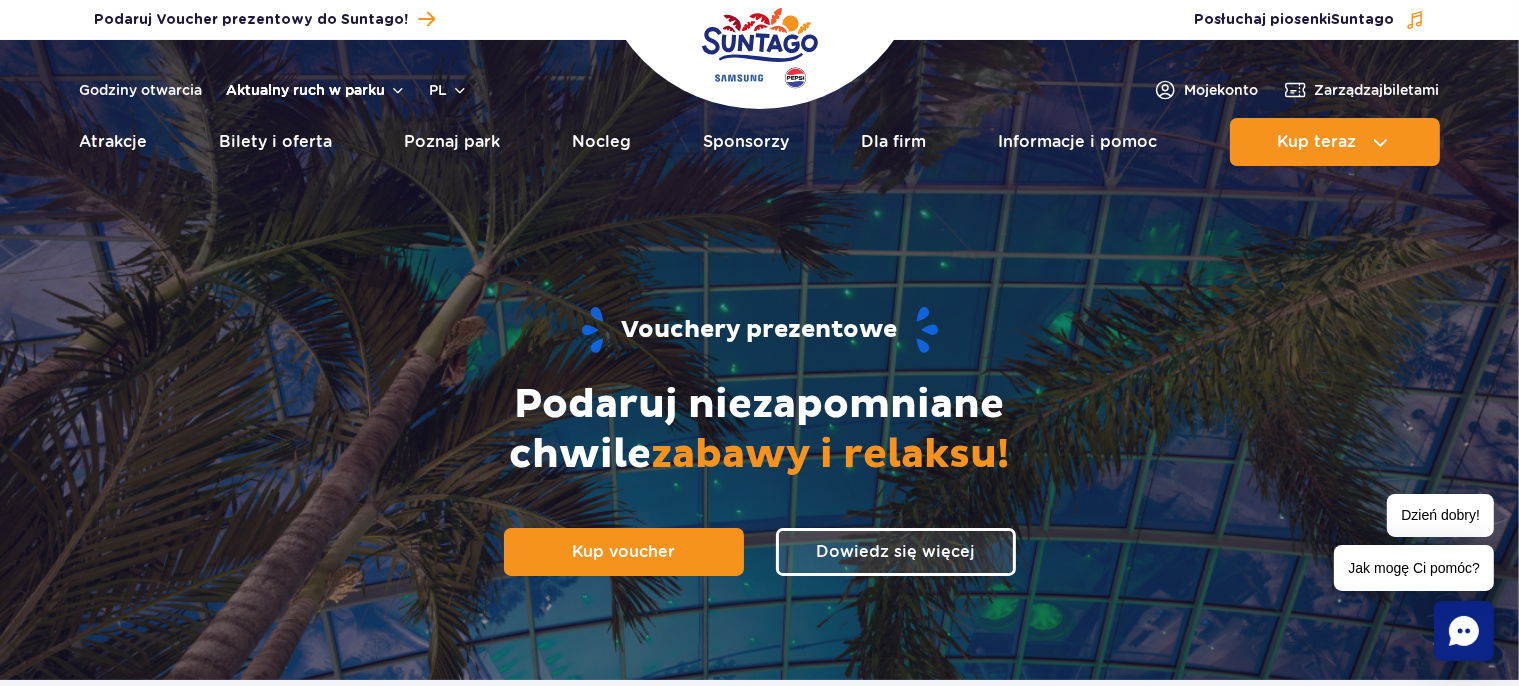 click on "Aktualny ruch w parku" at bounding box center (316, 90) 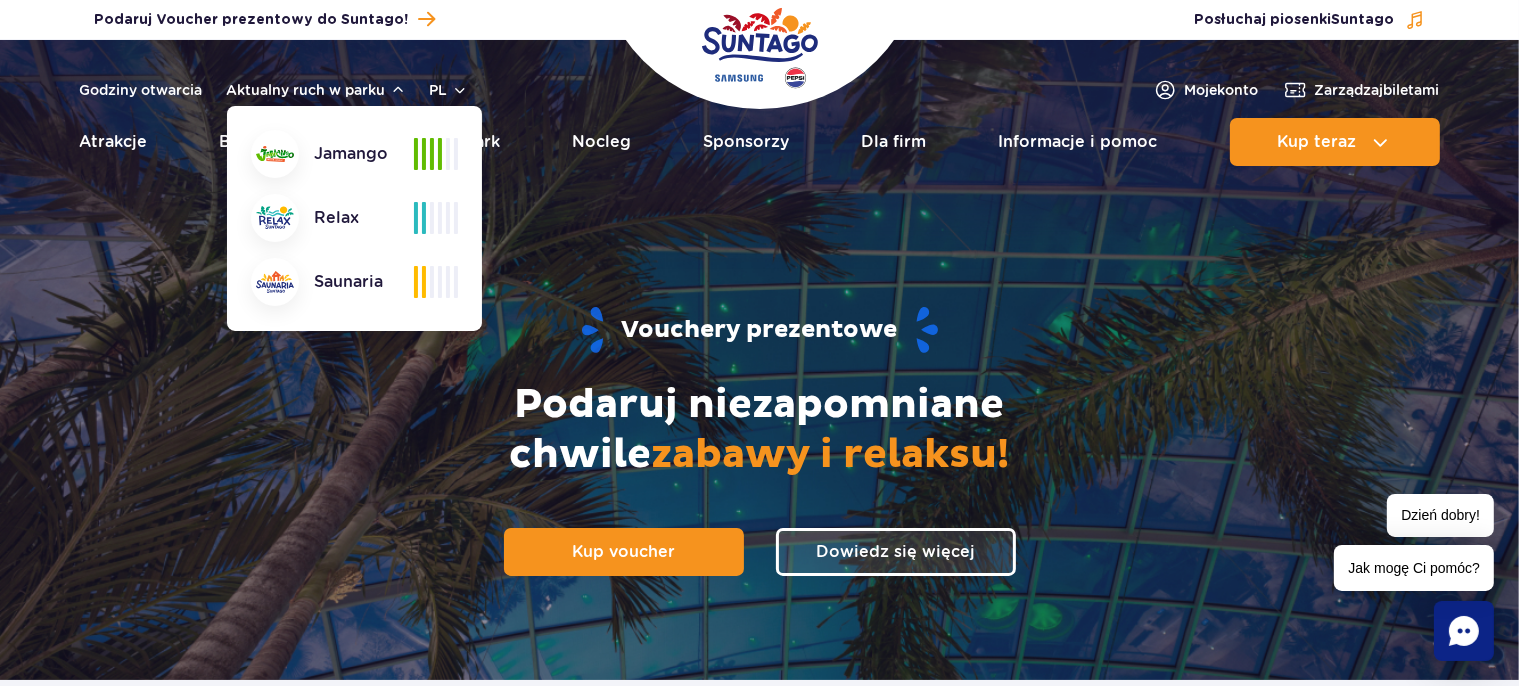 click on "Vouchery prezentowe
Podaruj niezapomniane chwile  zabawy i relaksu!
Kup voucher
Dowiedz się więcej" at bounding box center [760, 440] 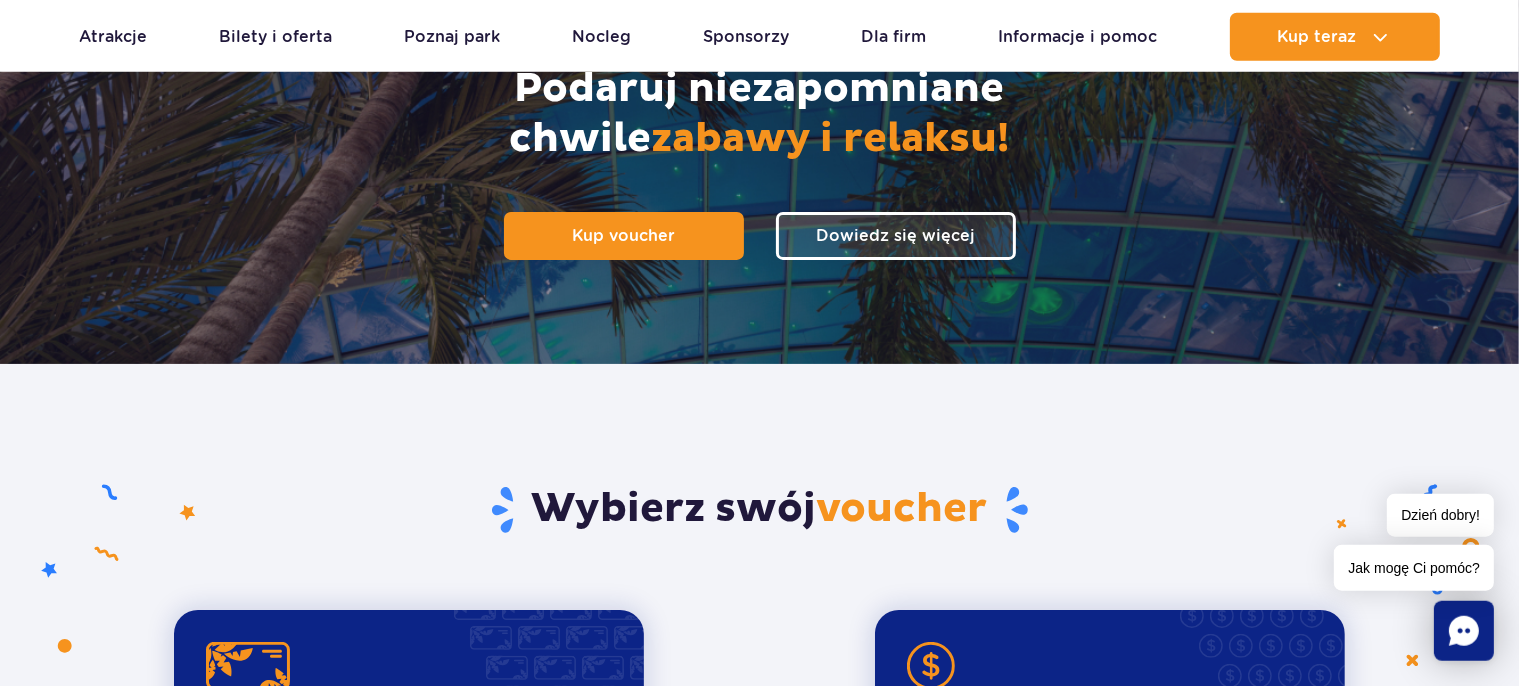scroll, scrollTop: 316, scrollLeft: 0, axis: vertical 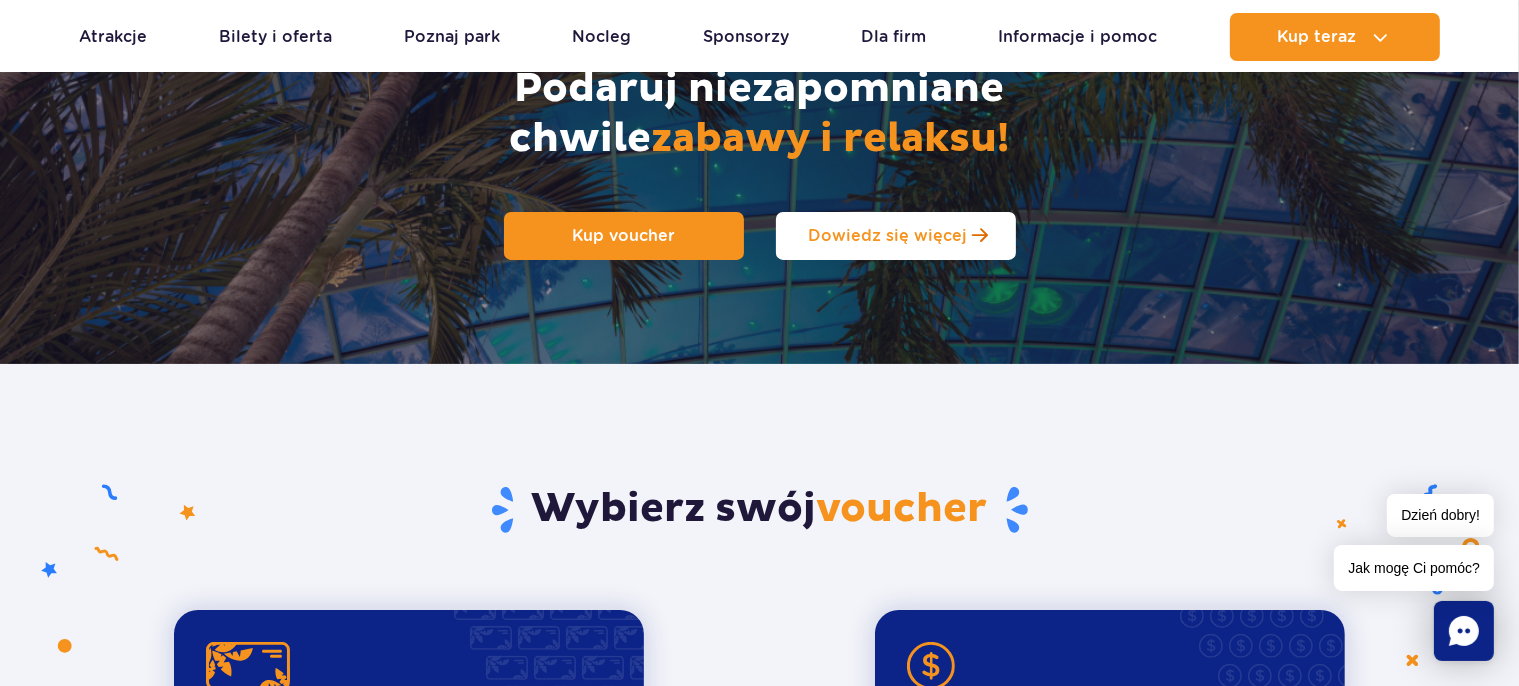 click on "Dowiedz się więcej" at bounding box center (887, 235) 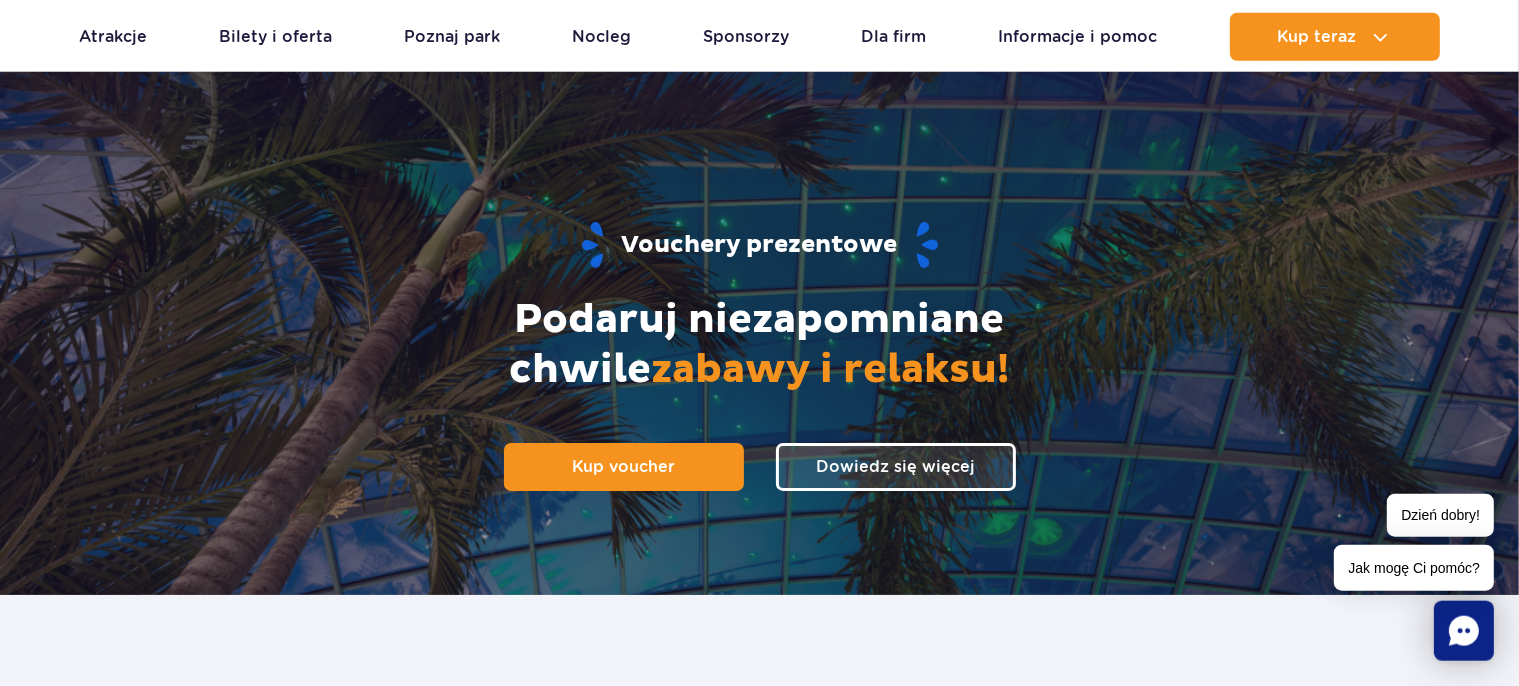 scroll, scrollTop: 0, scrollLeft: 0, axis: both 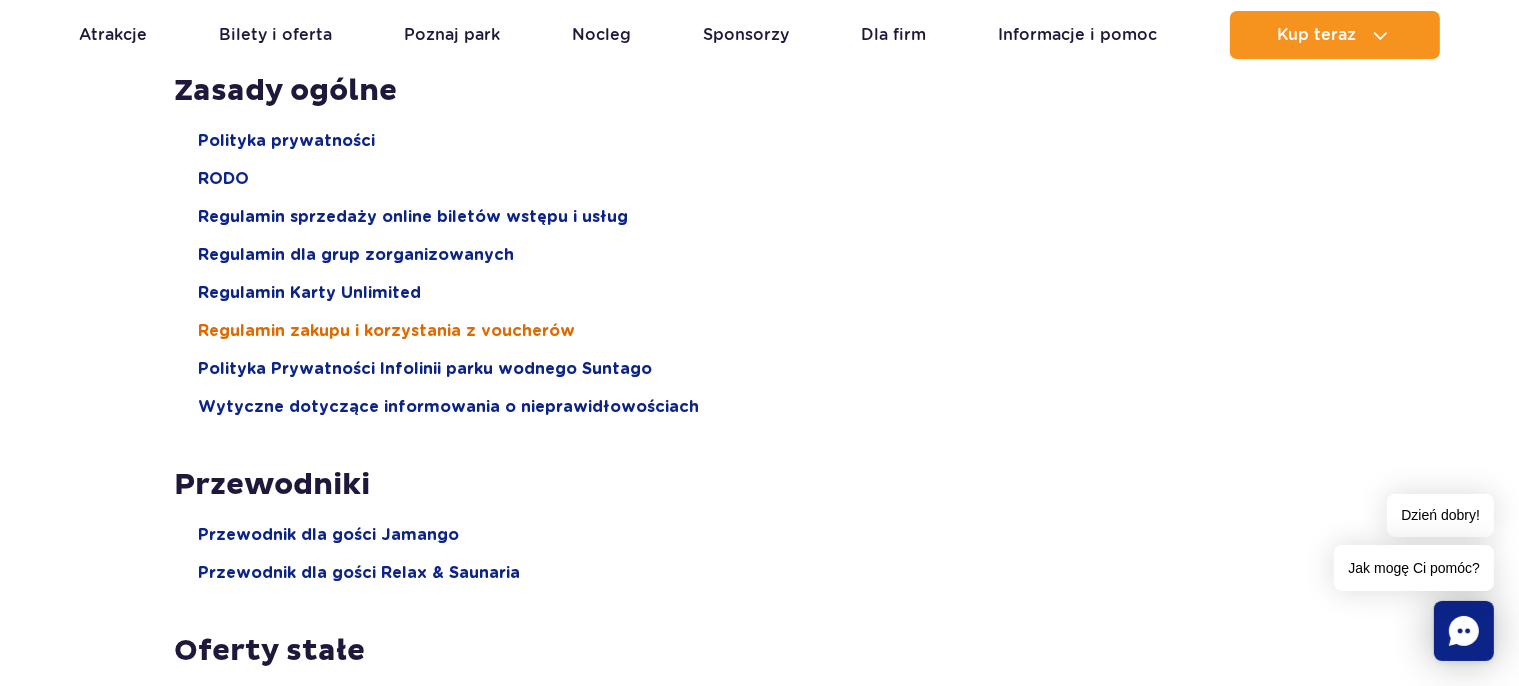 click on "Regulamin zakupu i korzystania z voucherów" at bounding box center (386, 331) 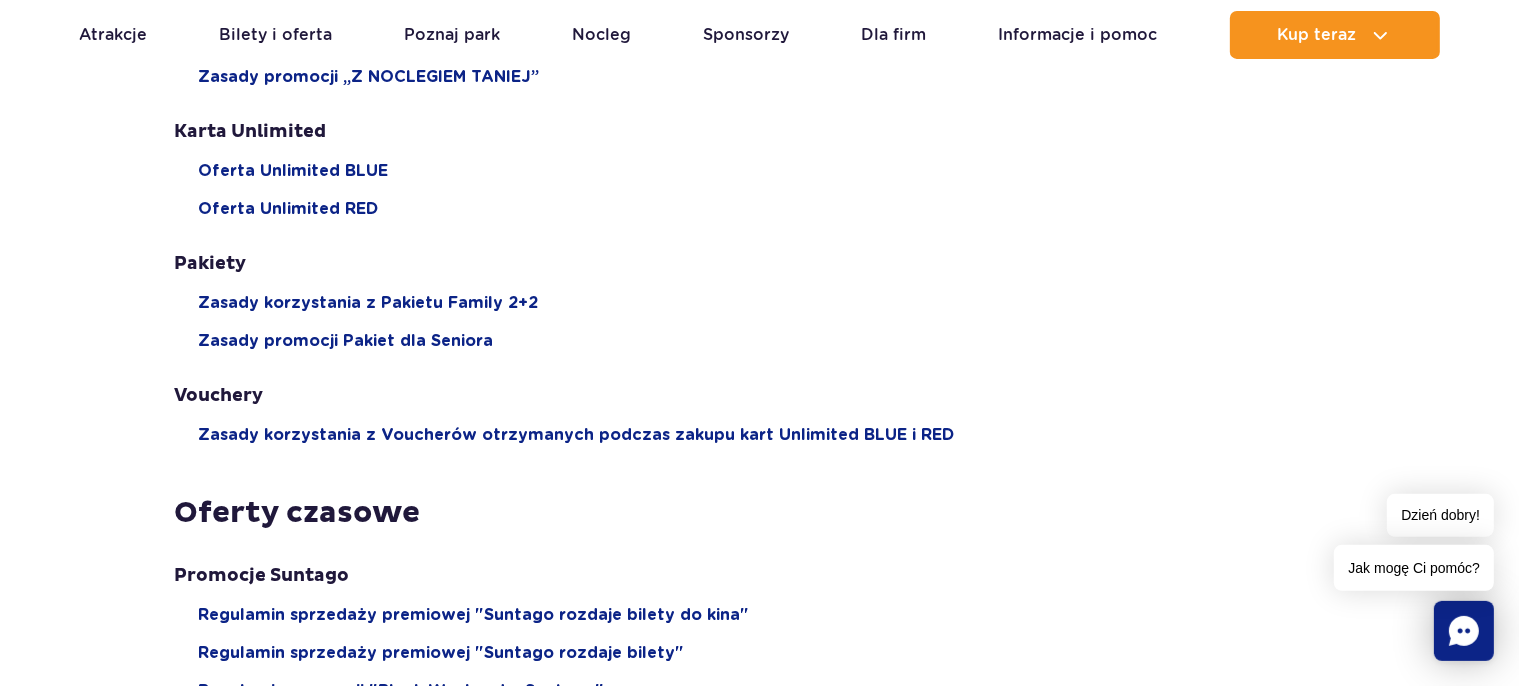 scroll, scrollTop: 1267, scrollLeft: 0, axis: vertical 